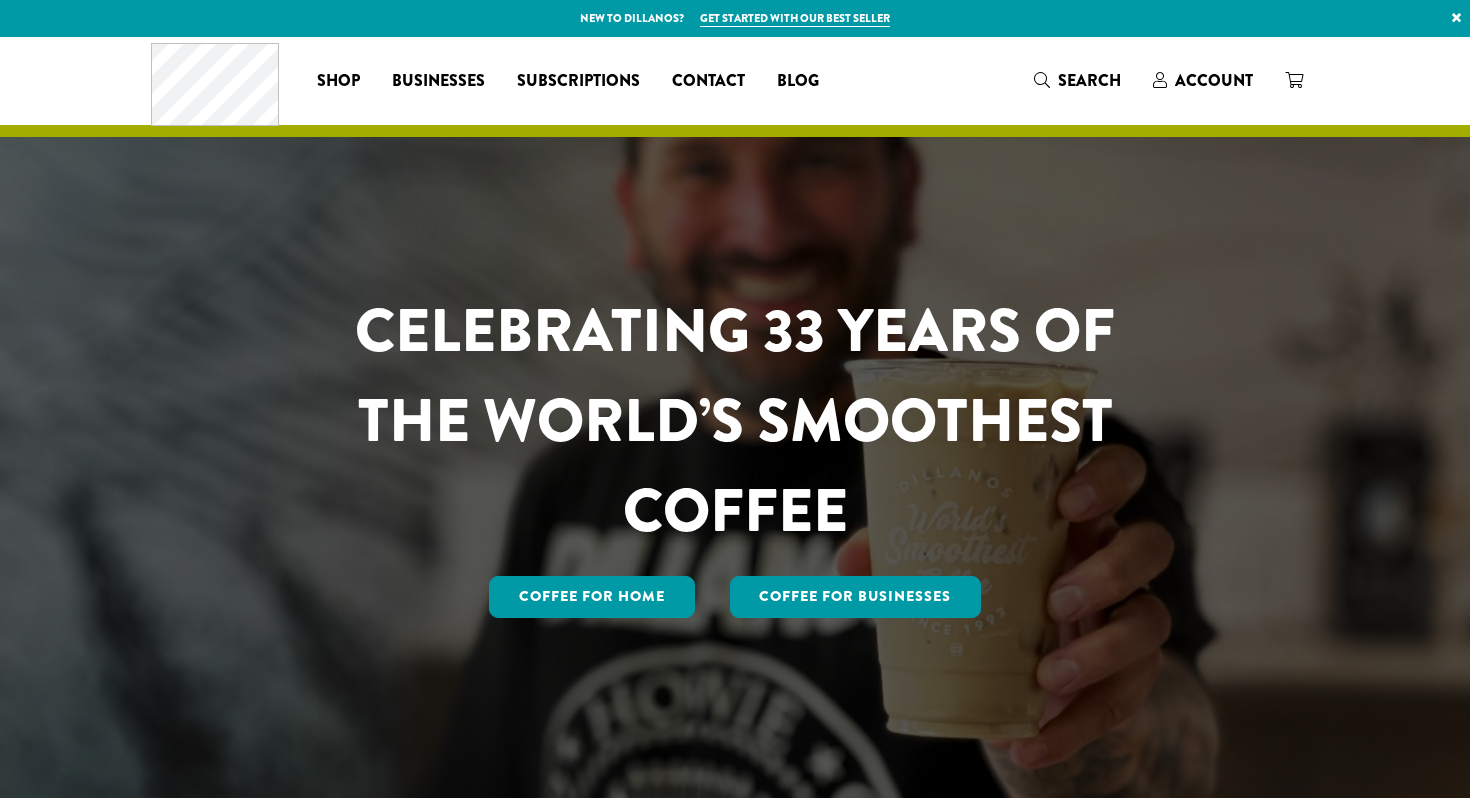 scroll, scrollTop: 0, scrollLeft: 0, axis: both 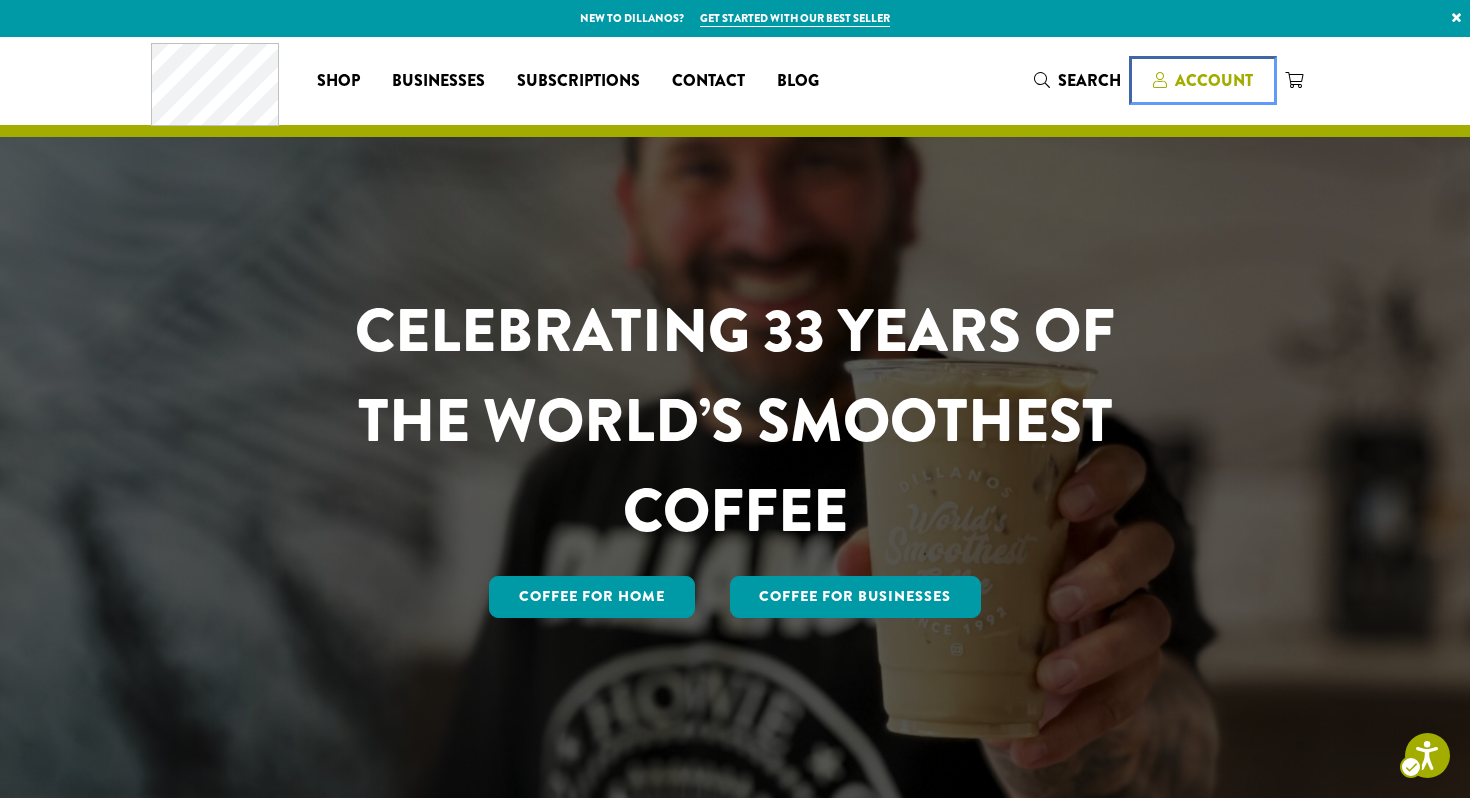 click on "Account" at bounding box center (1214, 80) 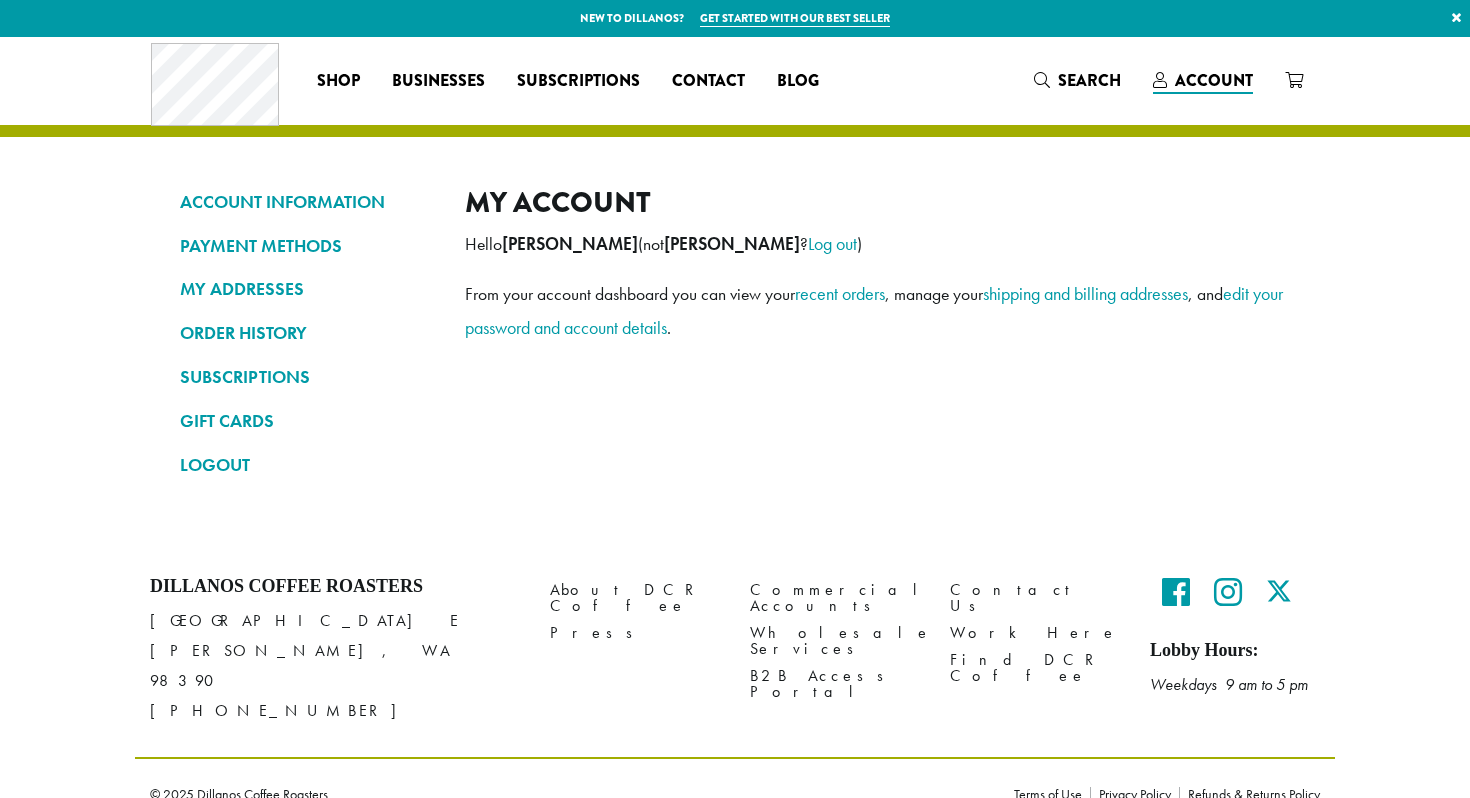 scroll, scrollTop: 0, scrollLeft: 0, axis: both 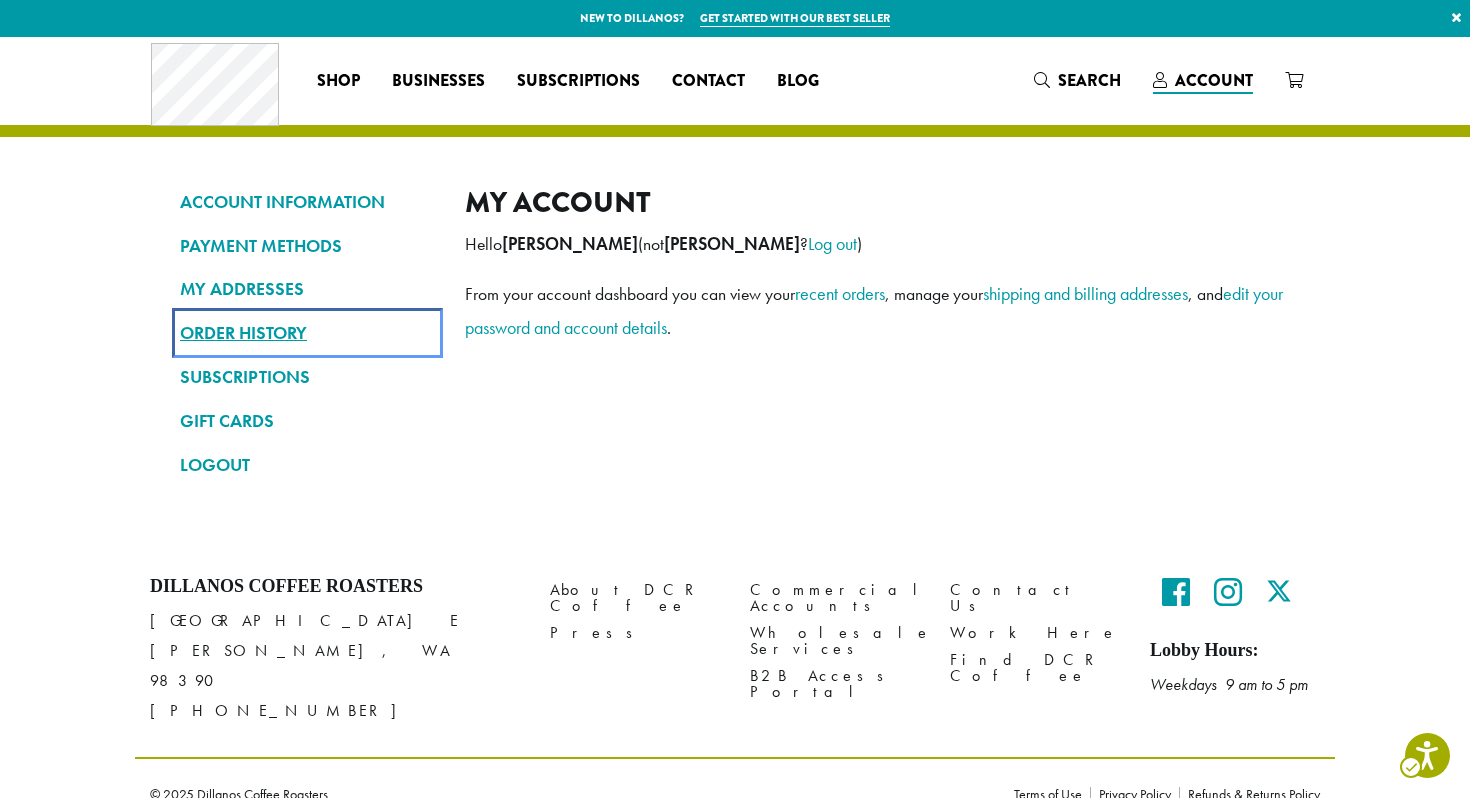 click on "account -
ORDER HISTORY" at bounding box center [307, 333] 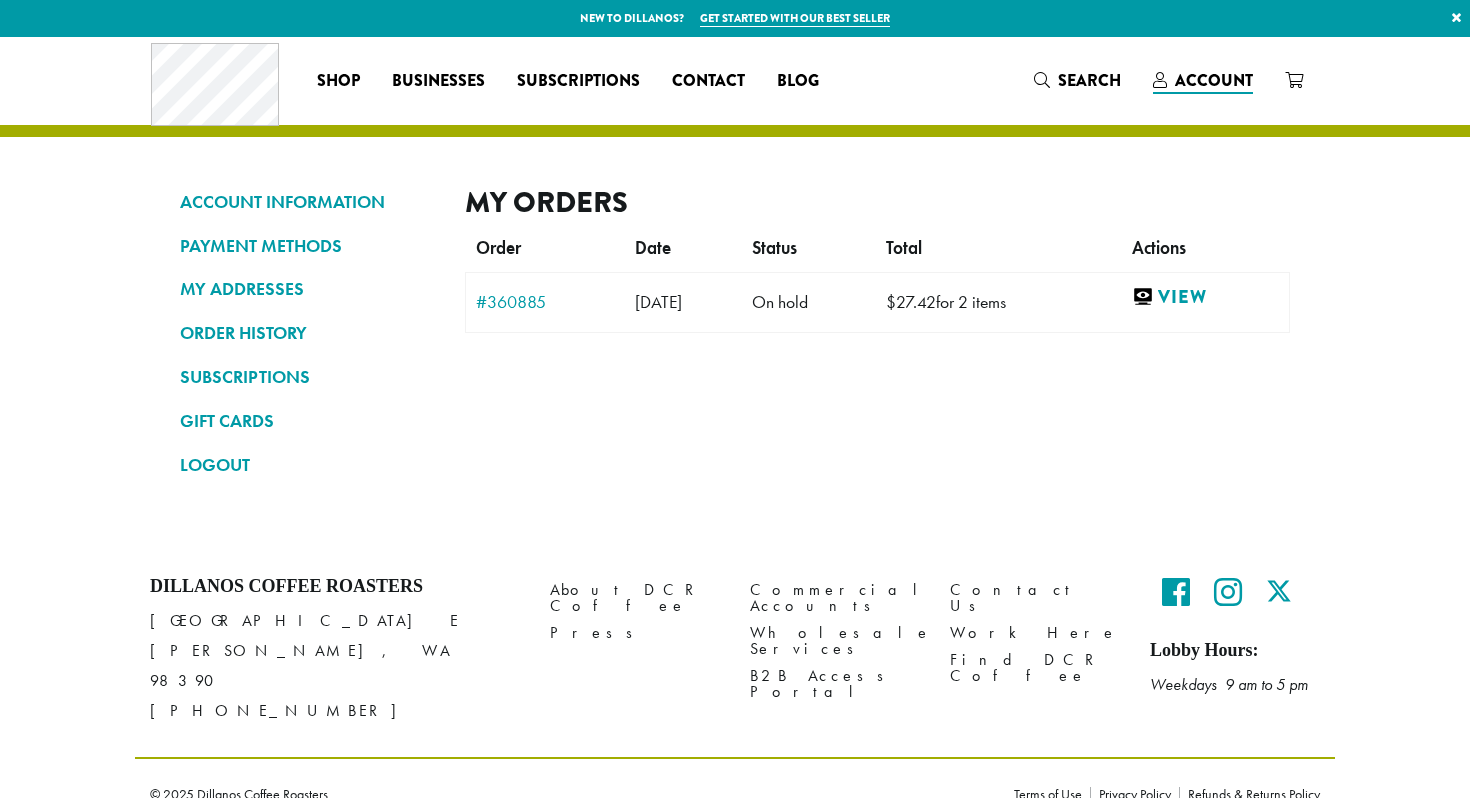 scroll, scrollTop: 0, scrollLeft: 0, axis: both 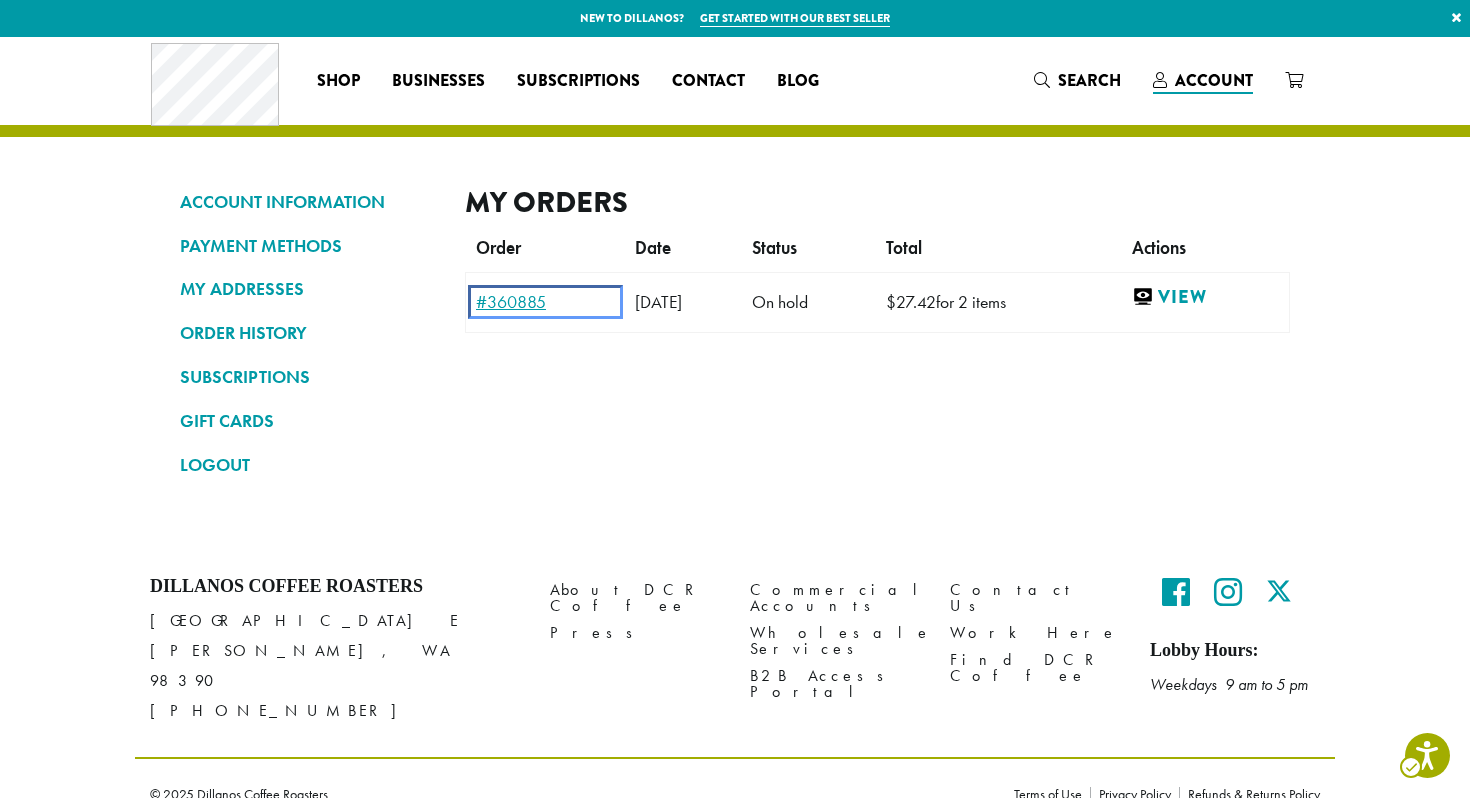 click on "account -
#360885" at bounding box center (545, 302) 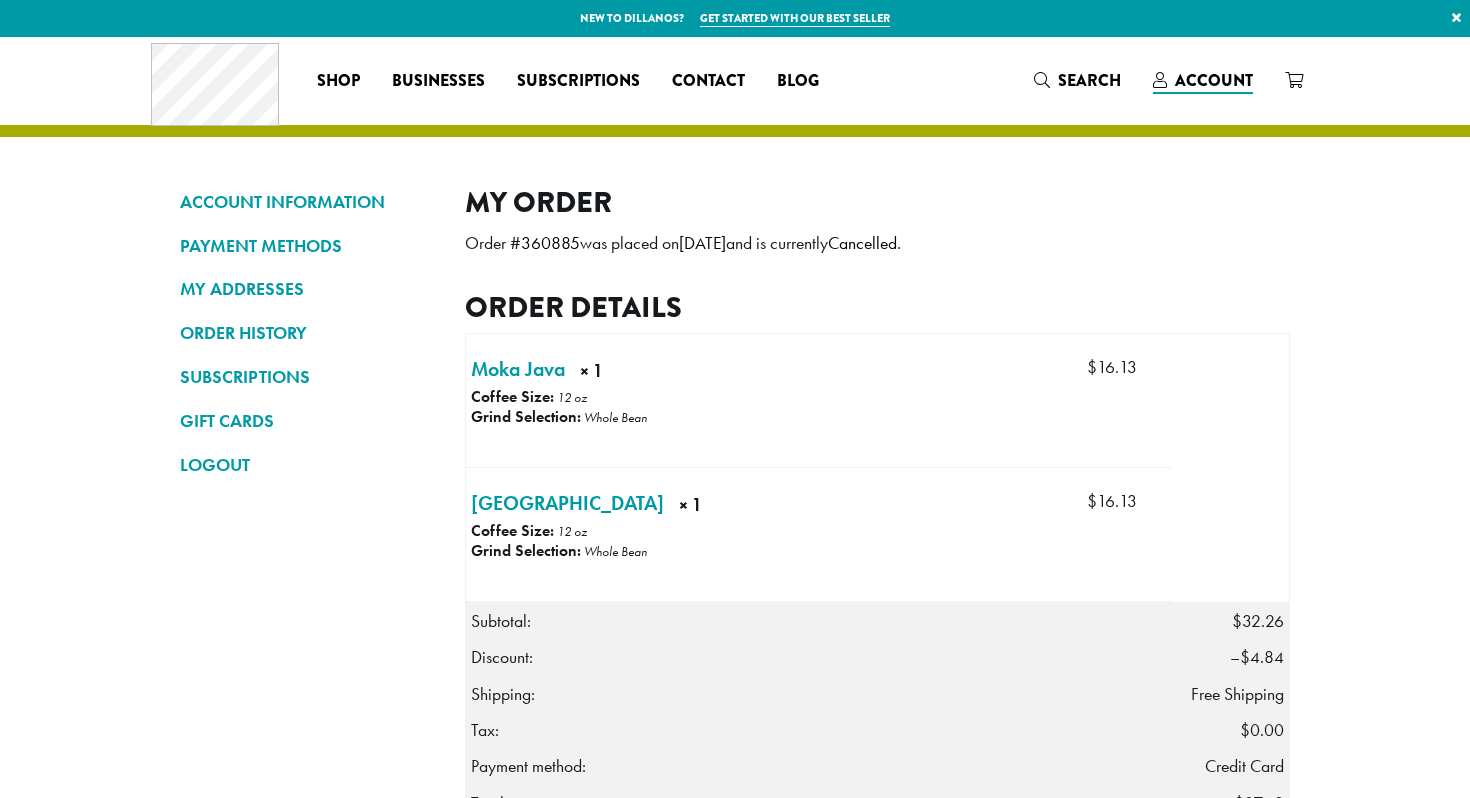 scroll, scrollTop: 0, scrollLeft: 0, axis: both 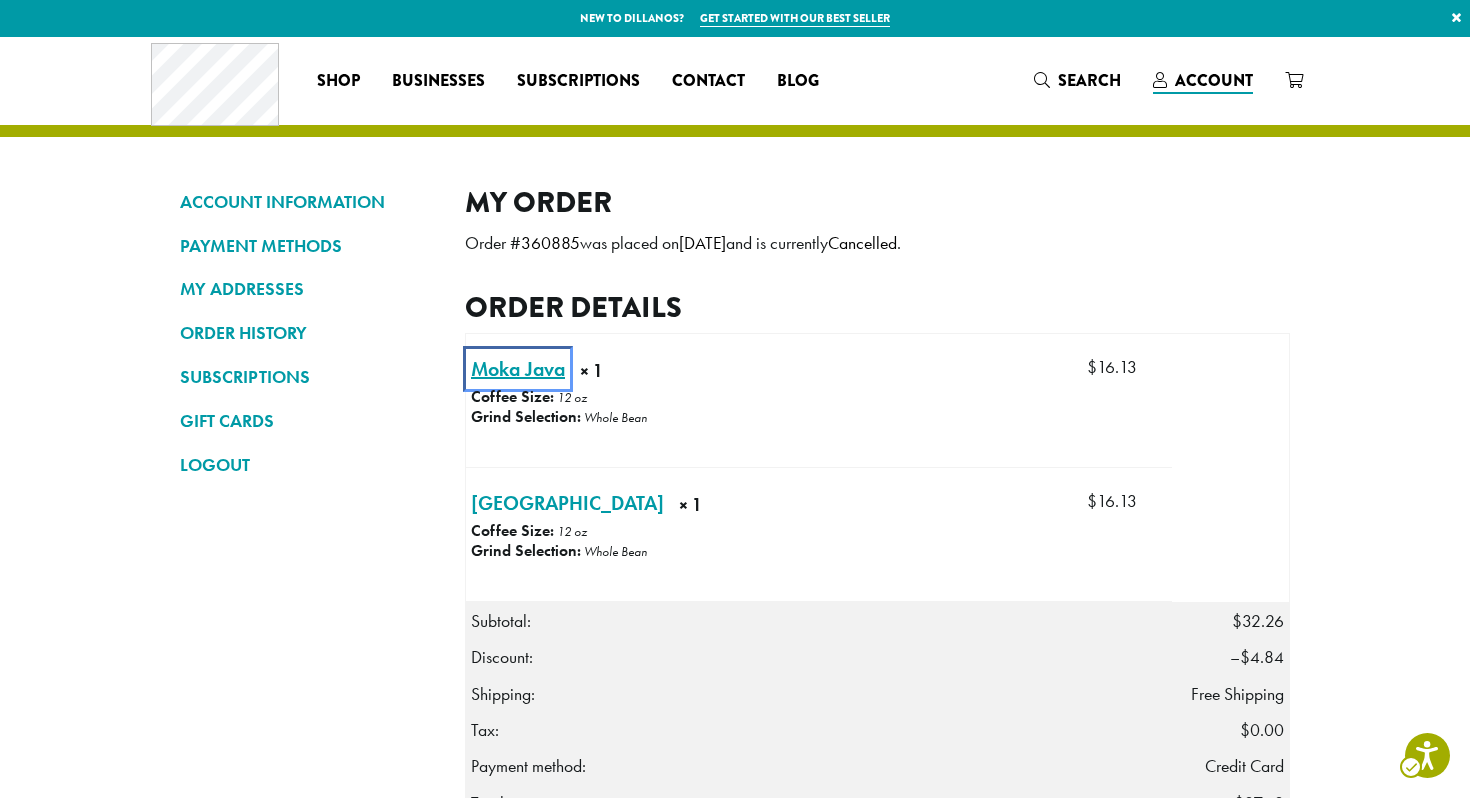 click on "Moka Java  × 1" at bounding box center (518, 369) 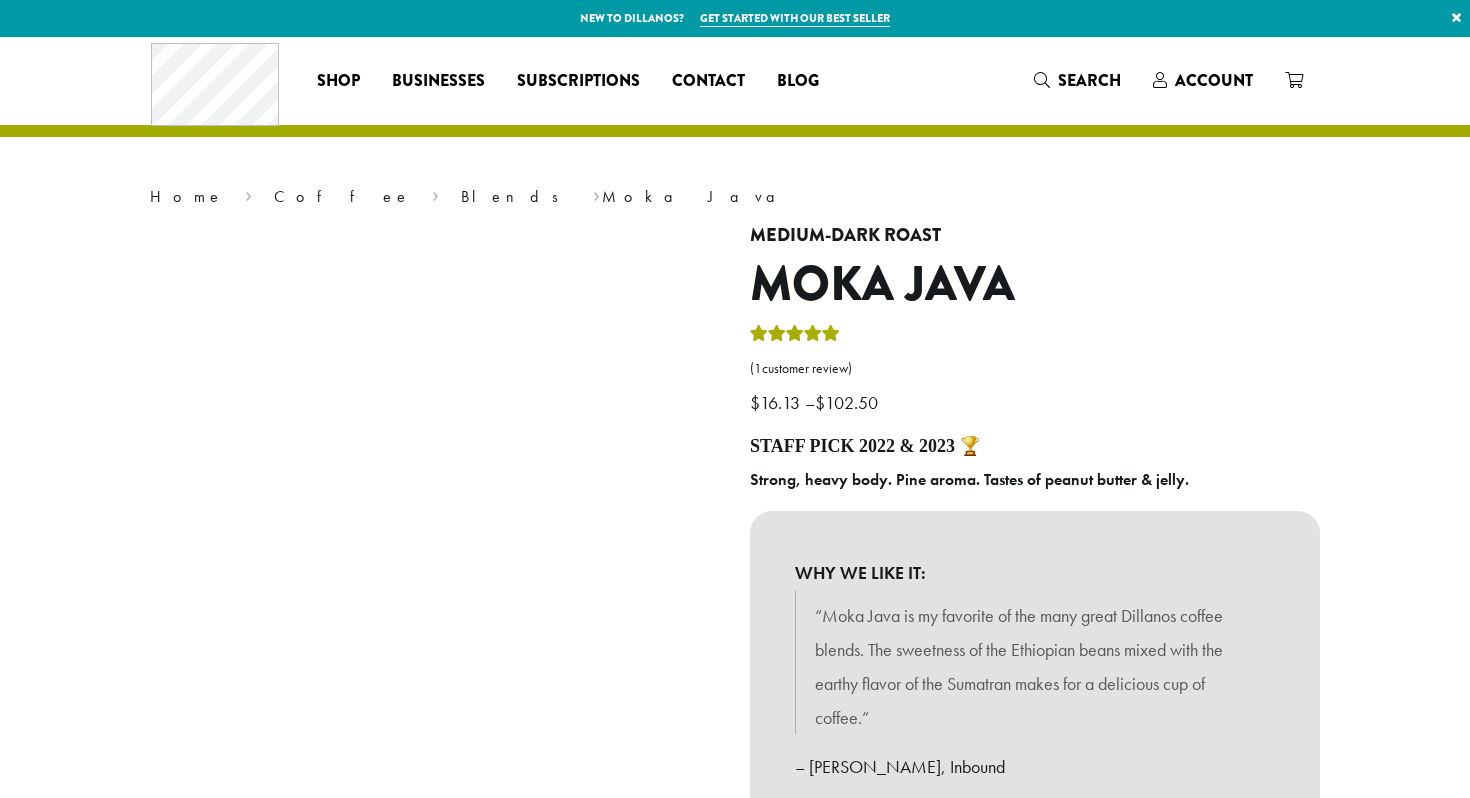 scroll, scrollTop: 0, scrollLeft: 0, axis: both 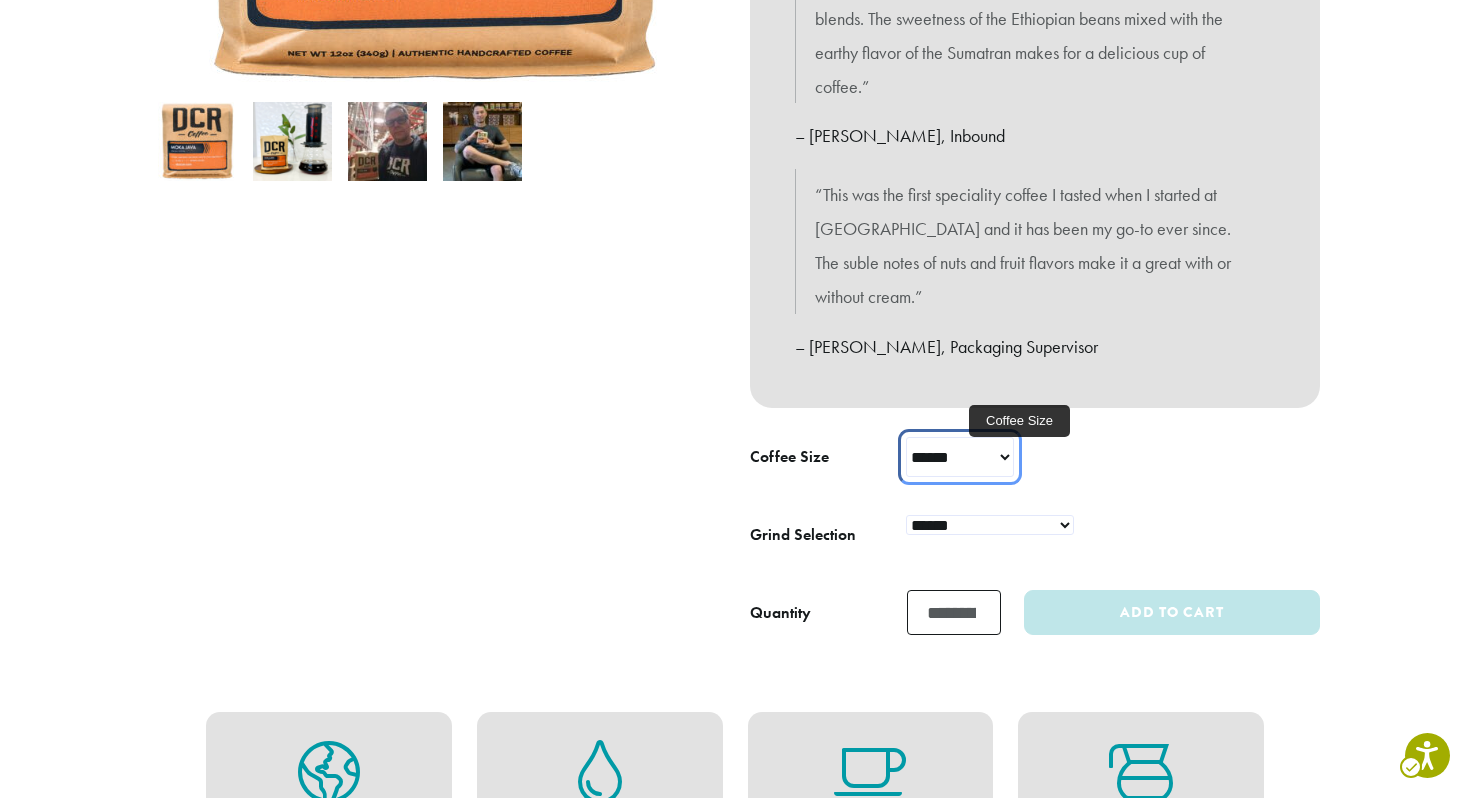 click on "**********" 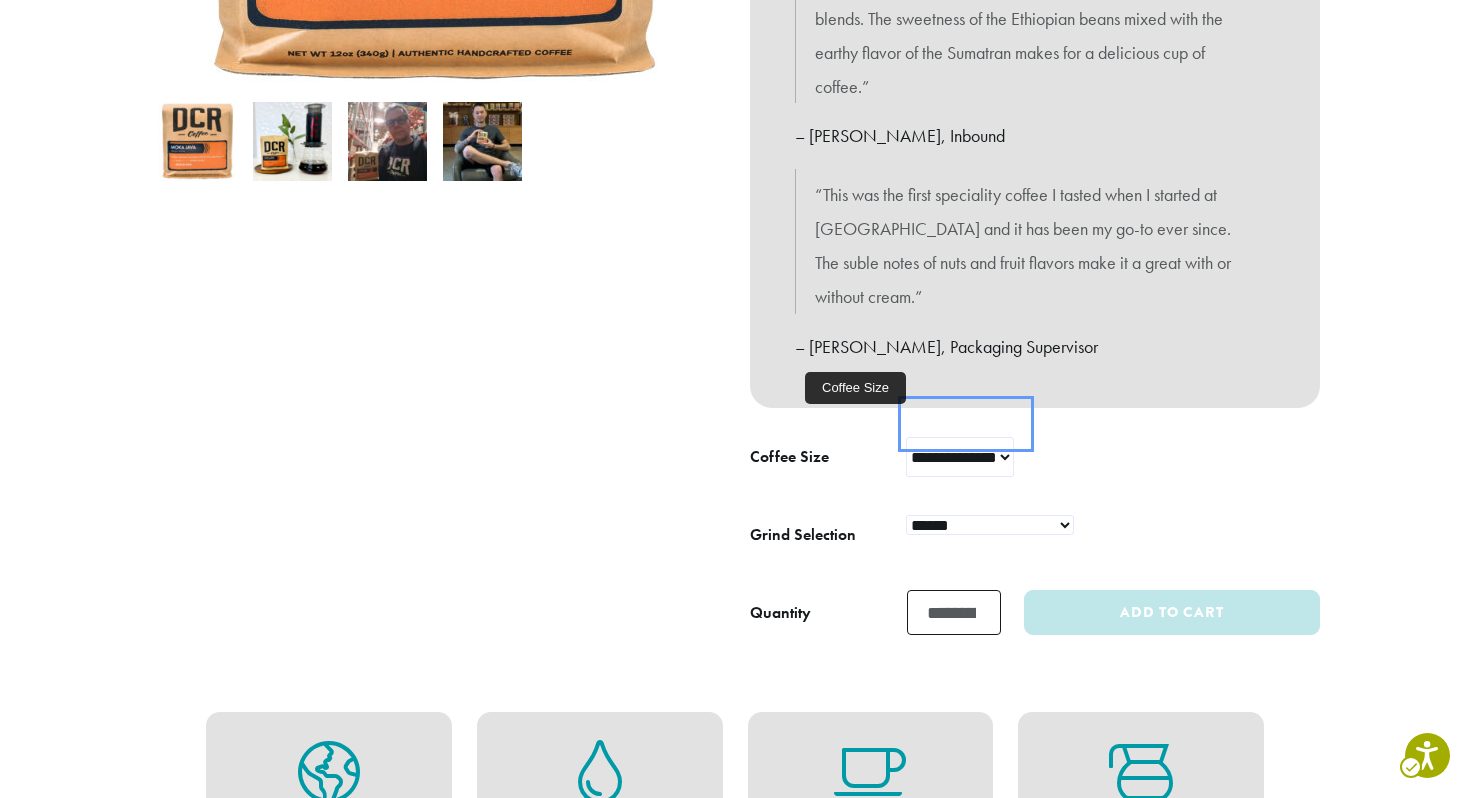 select on "*********" 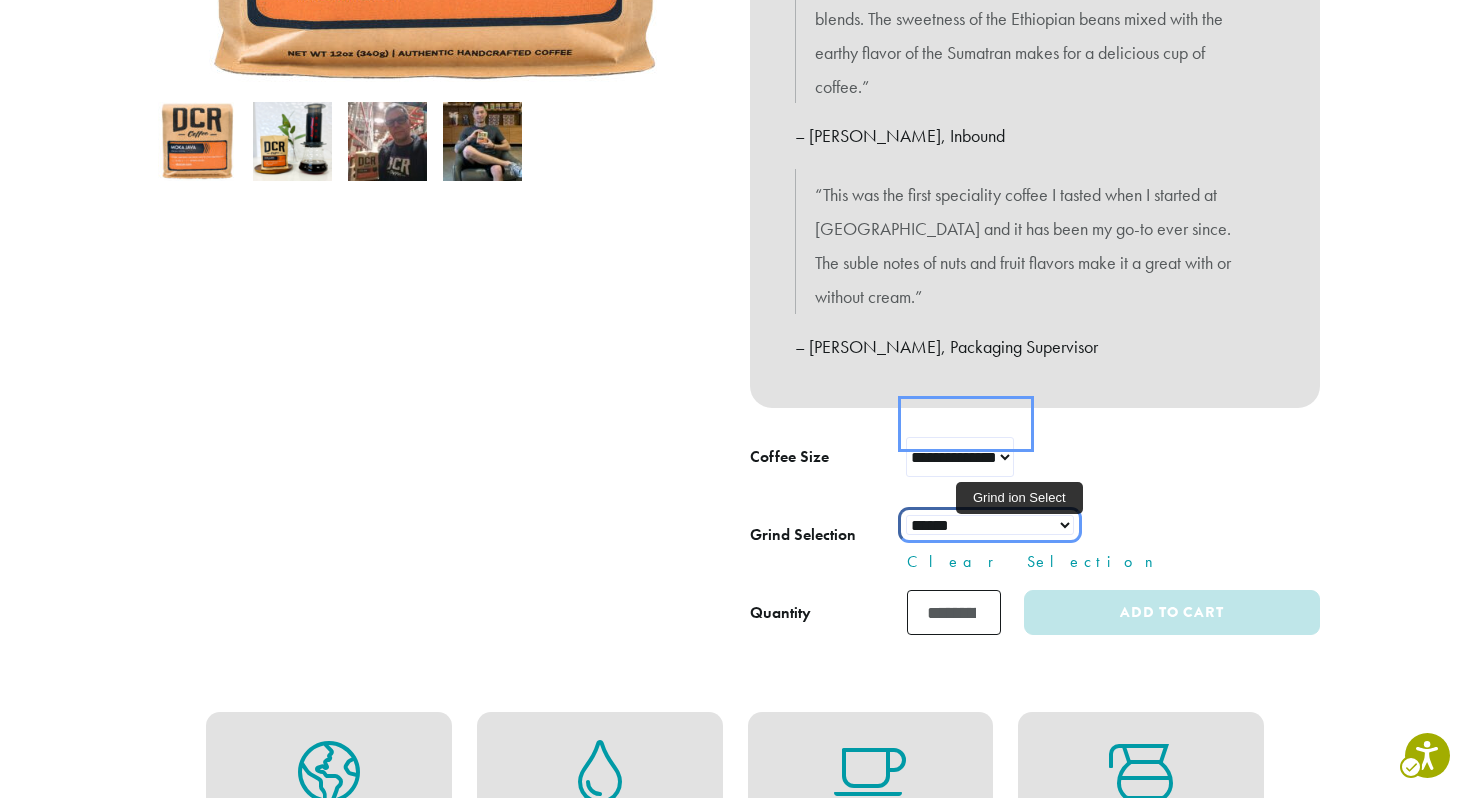 click on "**********" 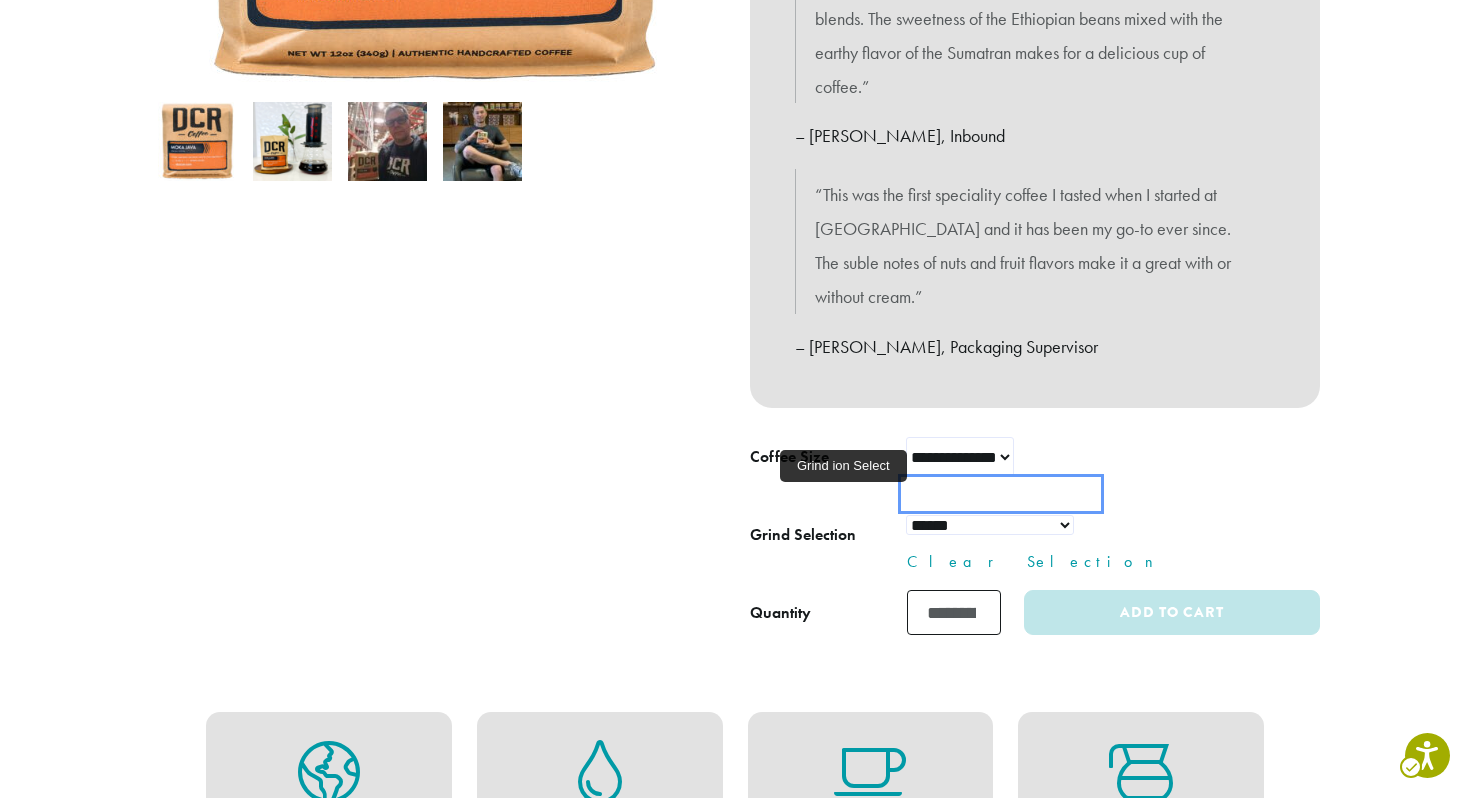 select on "**********" 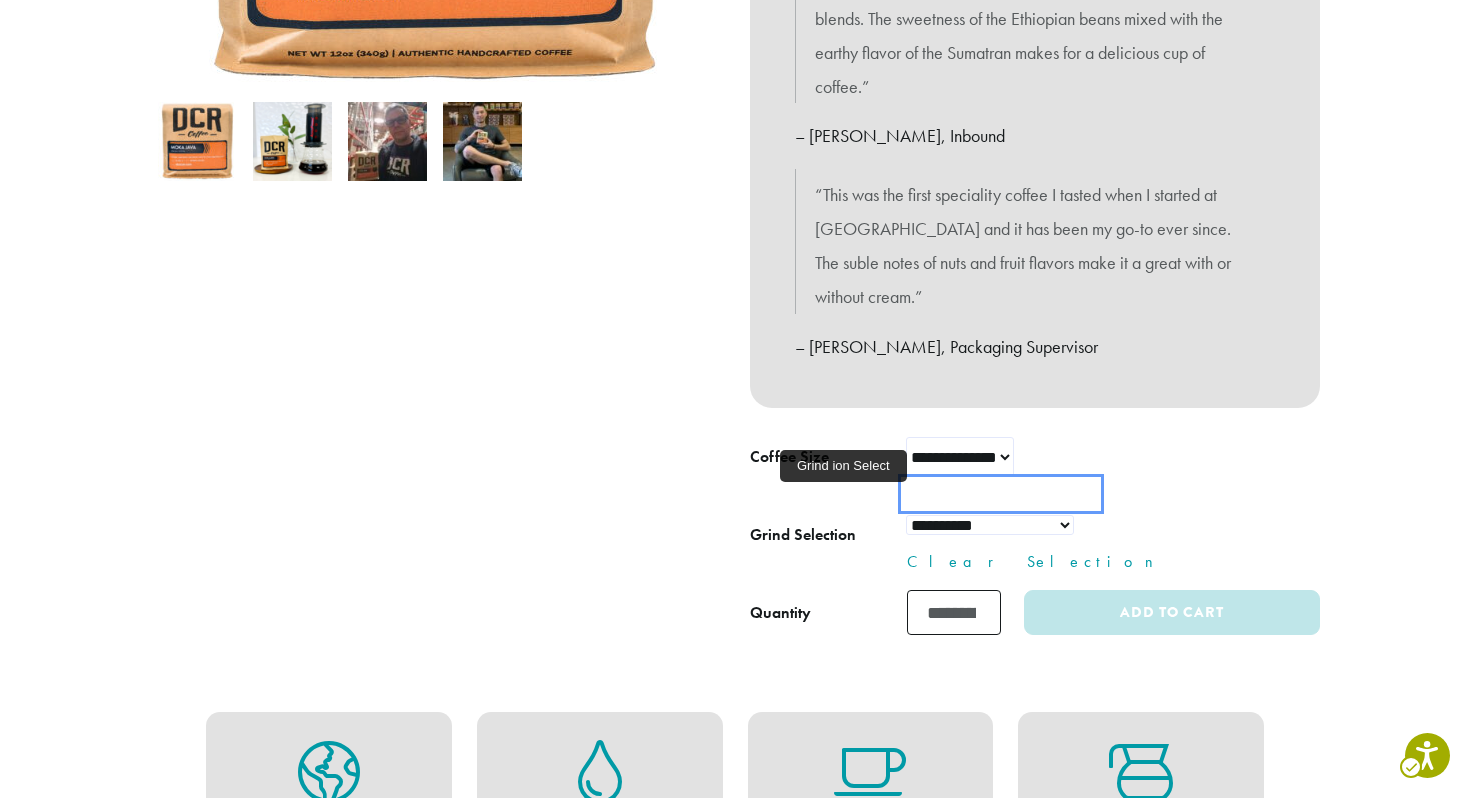 select on "*********" 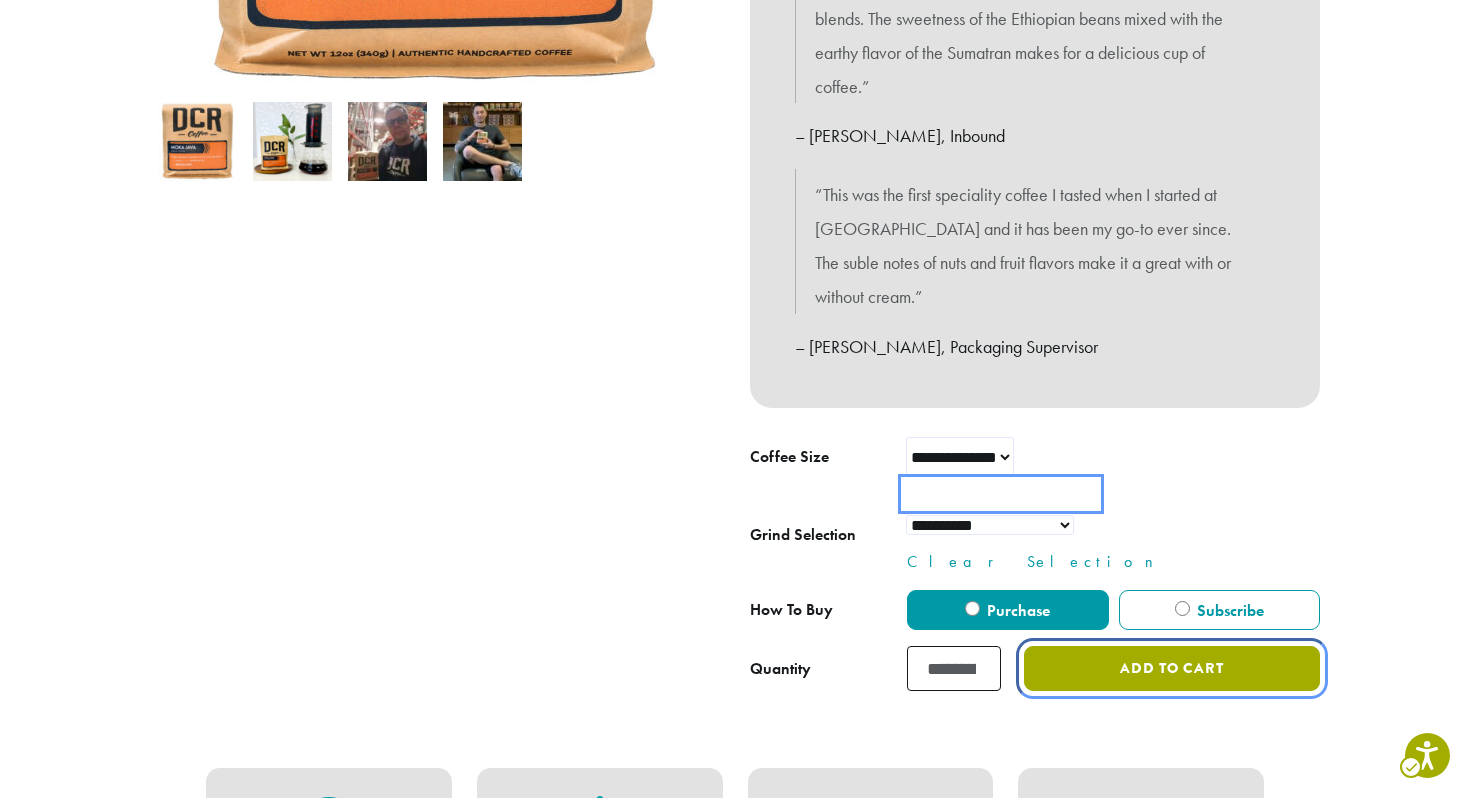 click on "Add to cart" 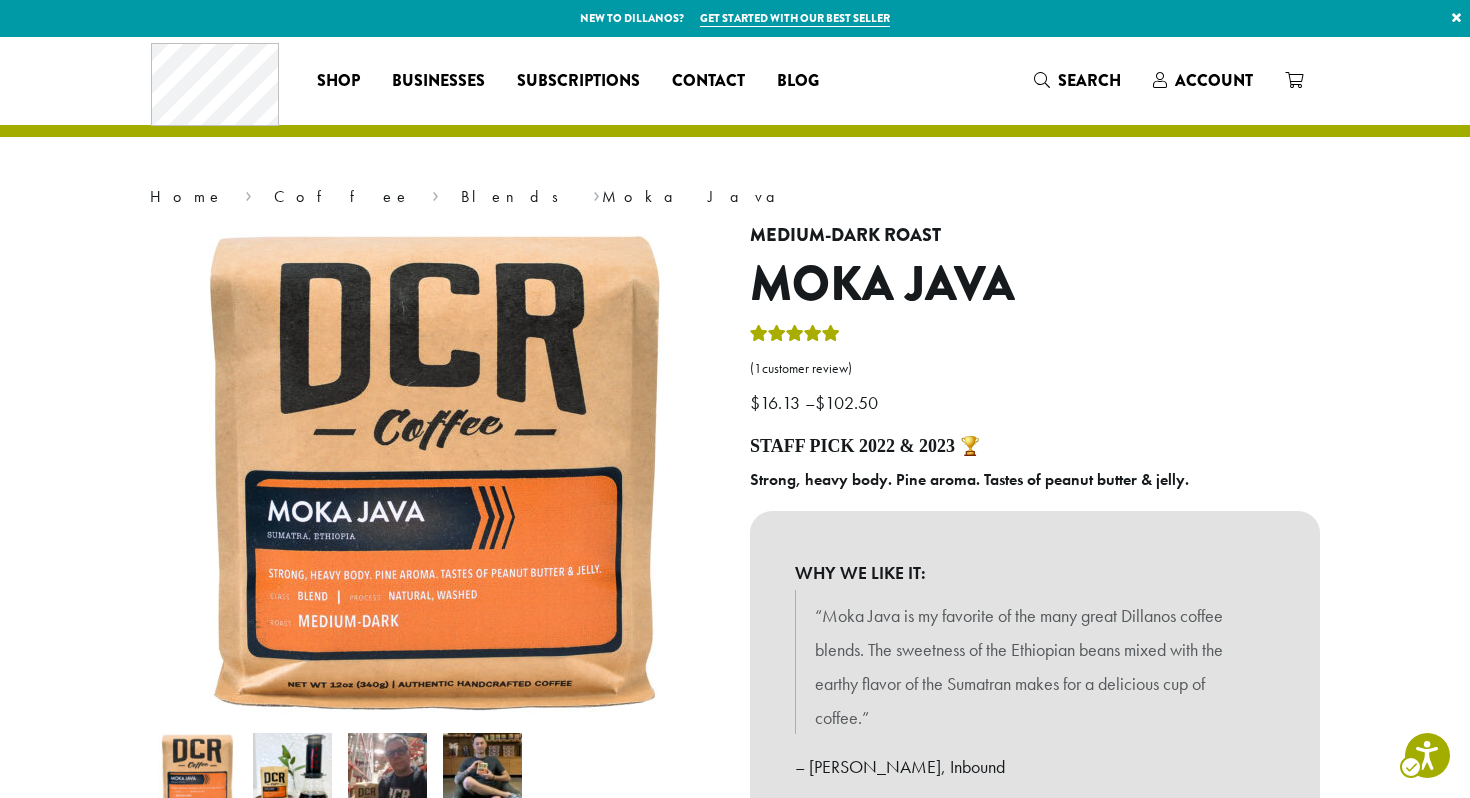 type 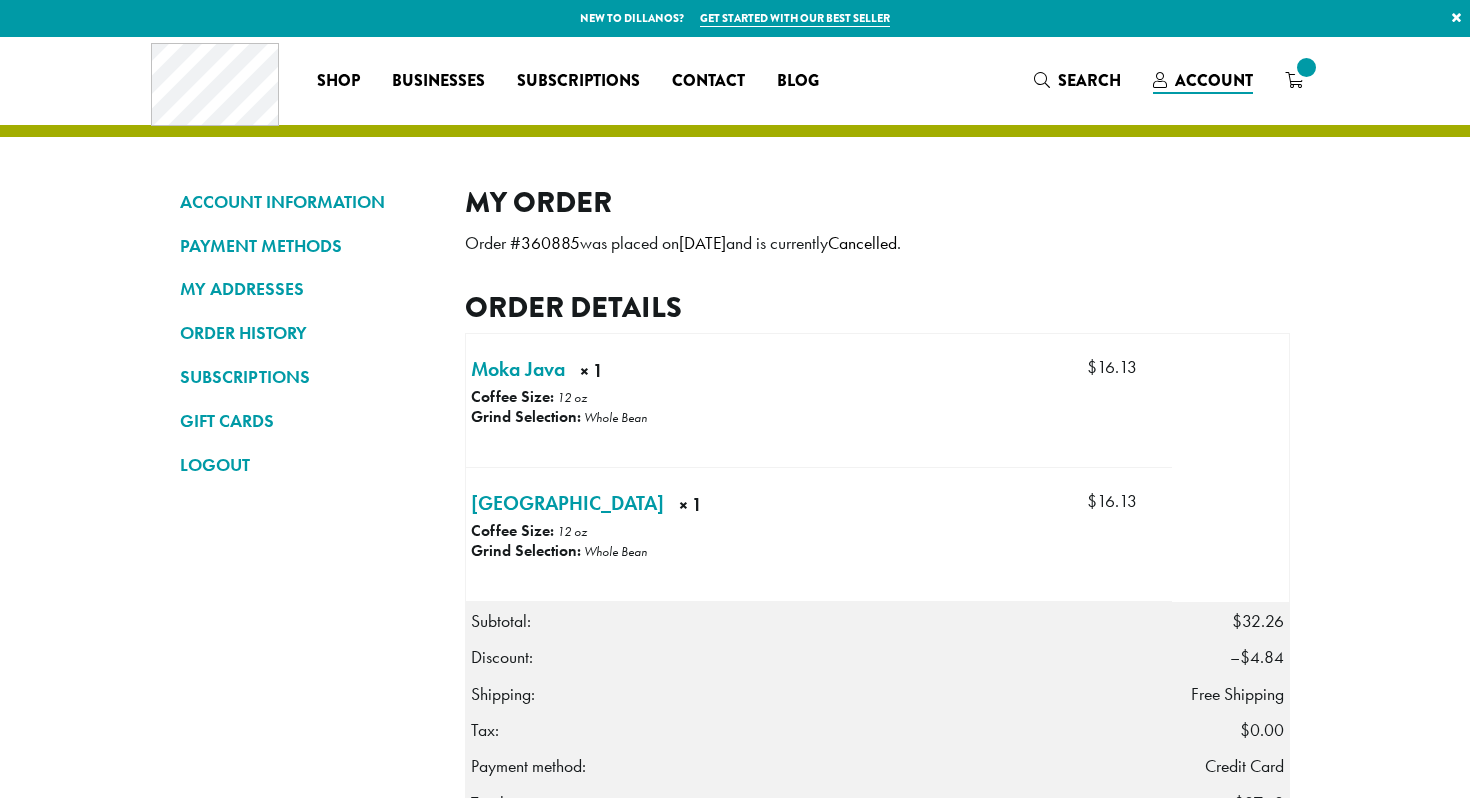 scroll, scrollTop: 0, scrollLeft: 0, axis: both 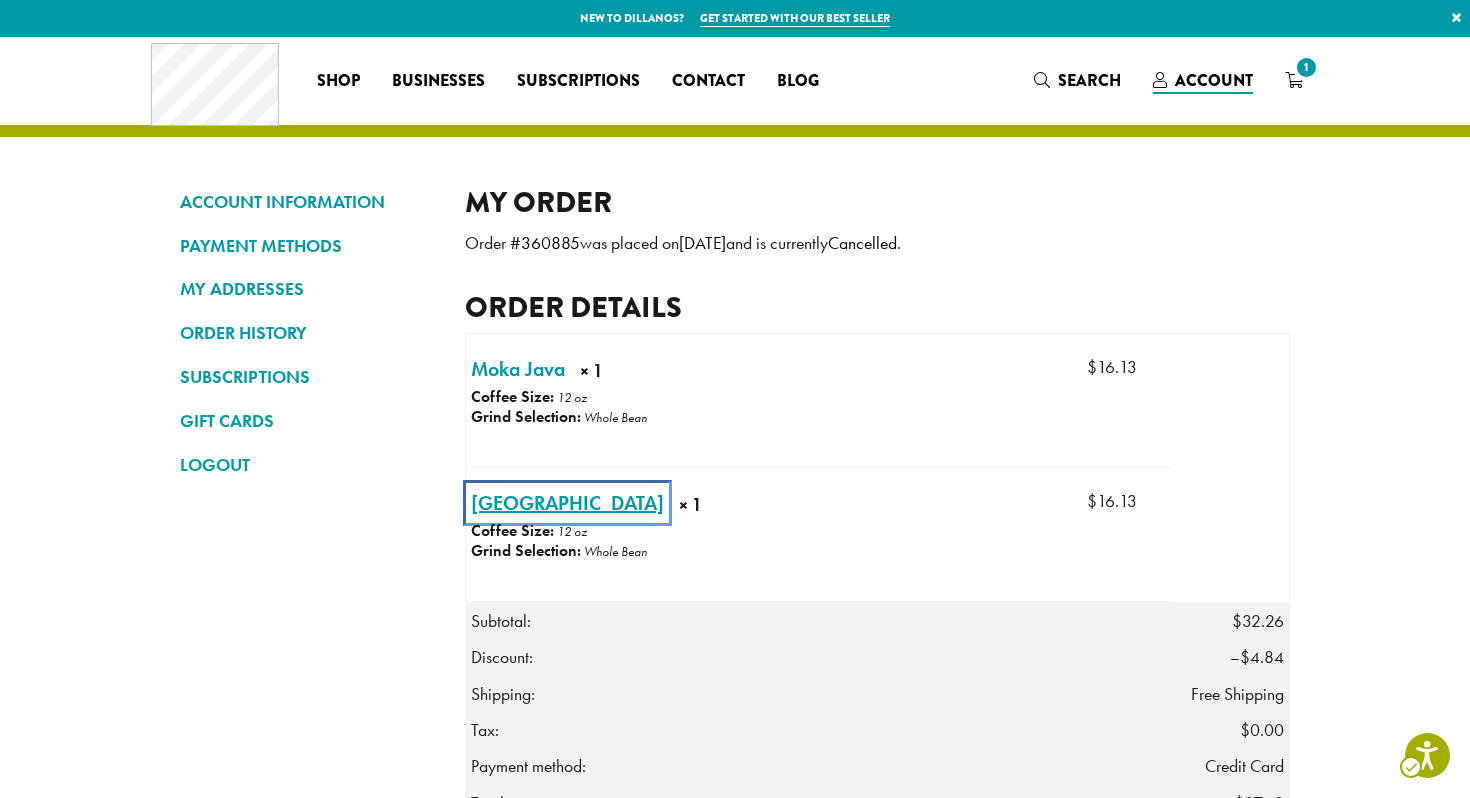 click on "[GEOGRAPHIC_DATA]  × 1" at bounding box center (567, 503) 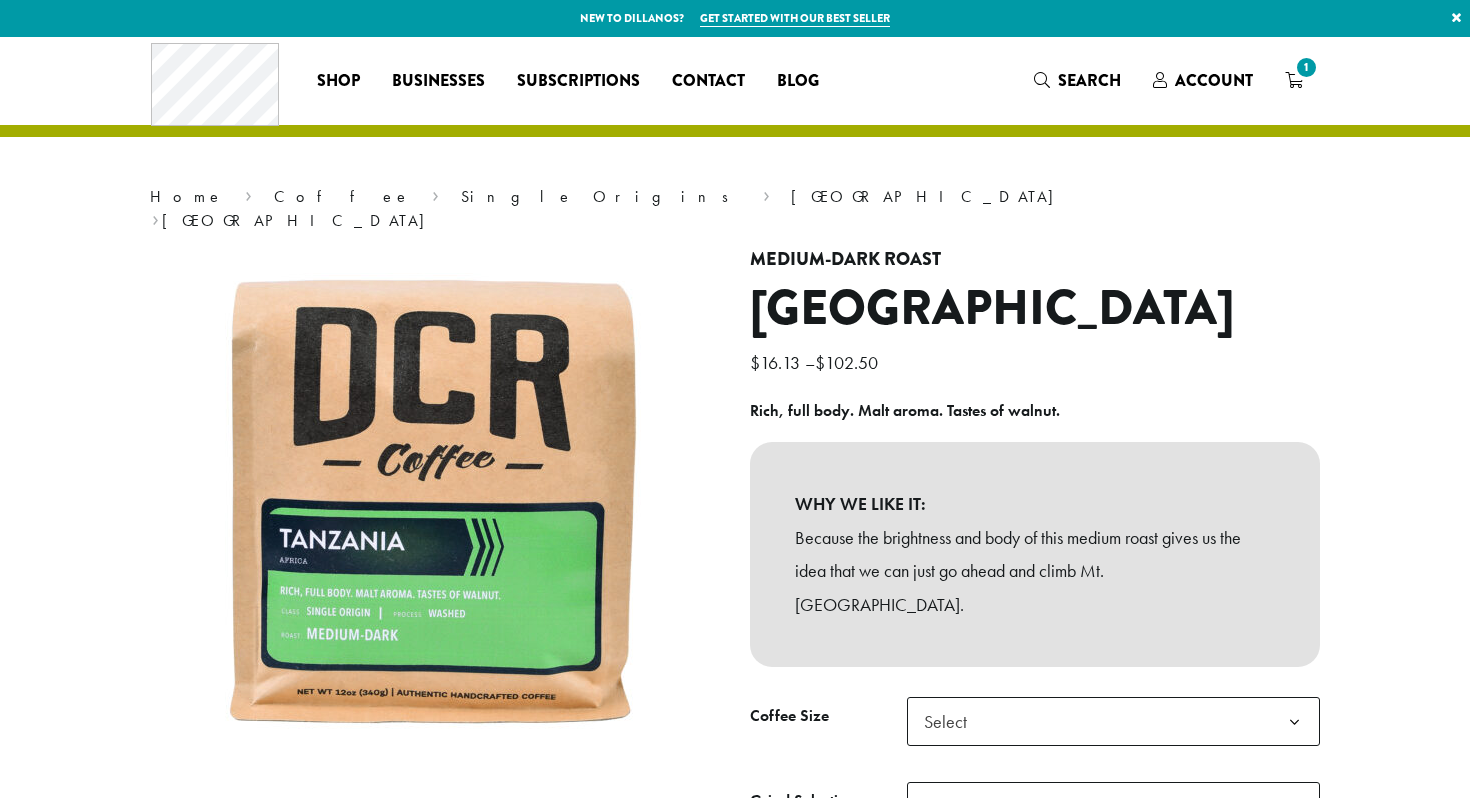 scroll, scrollTop: 0, scrollLeft: 0, axis: both 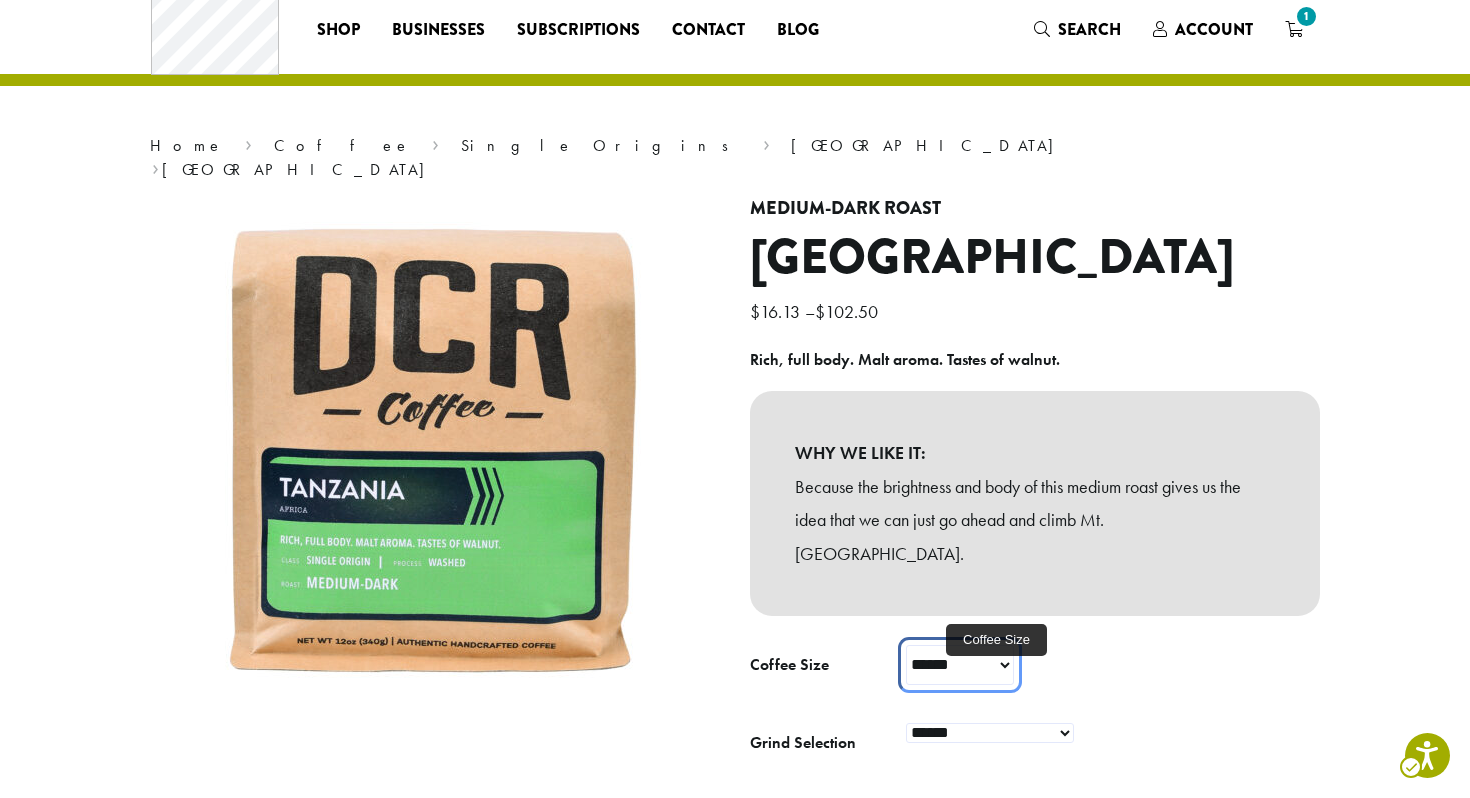 click on "**********" 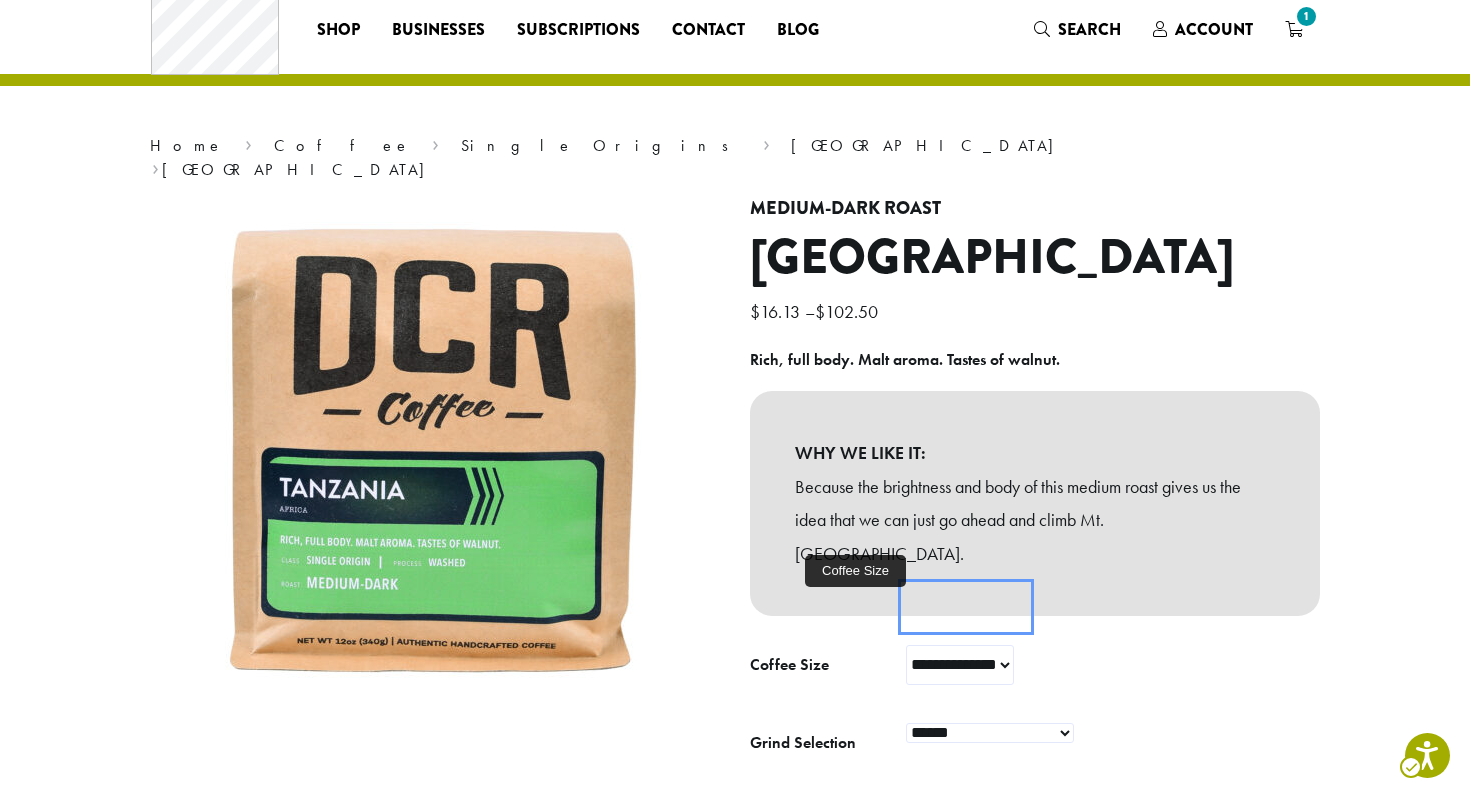 select on "*********" 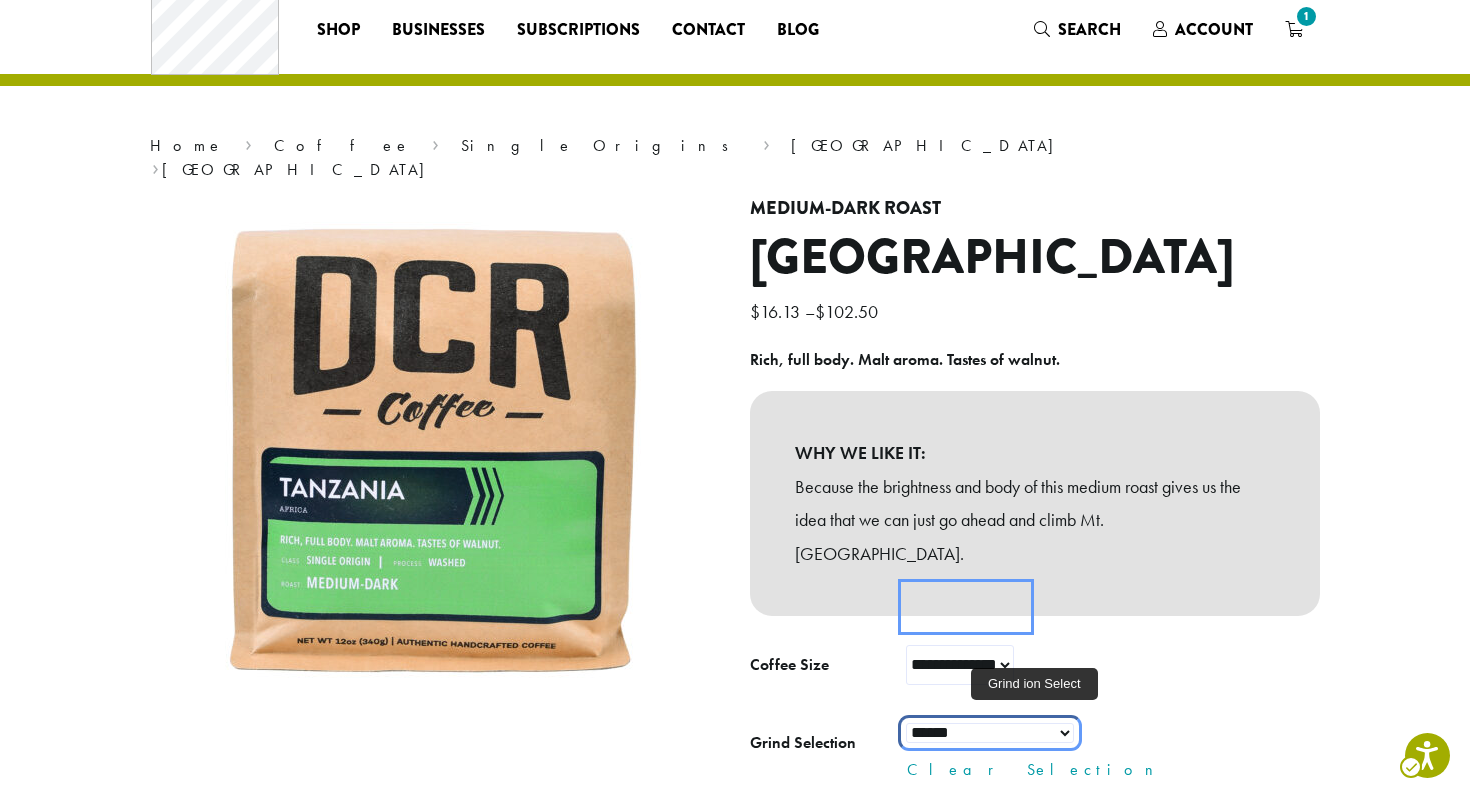 click on "**********" 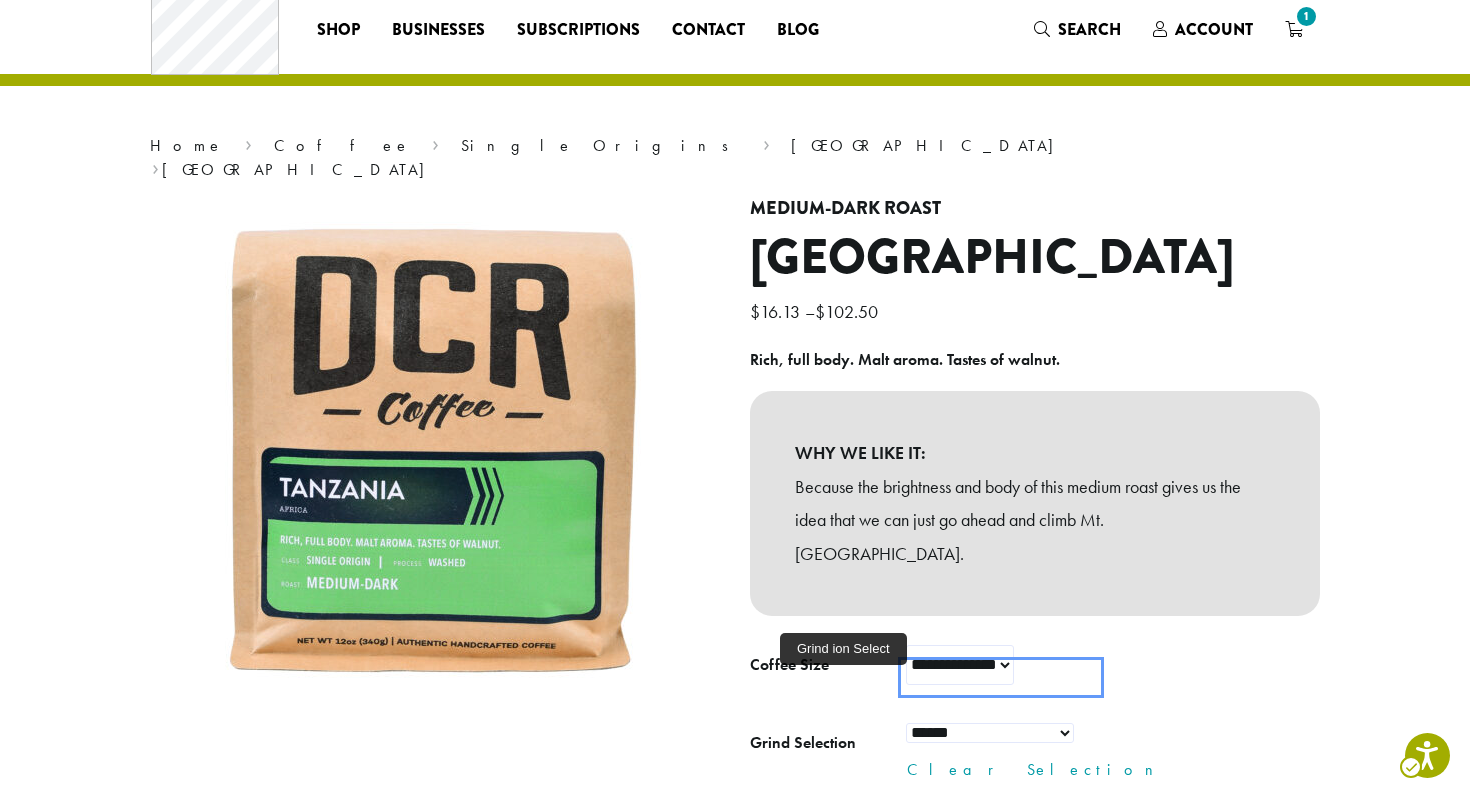 select on "**********" 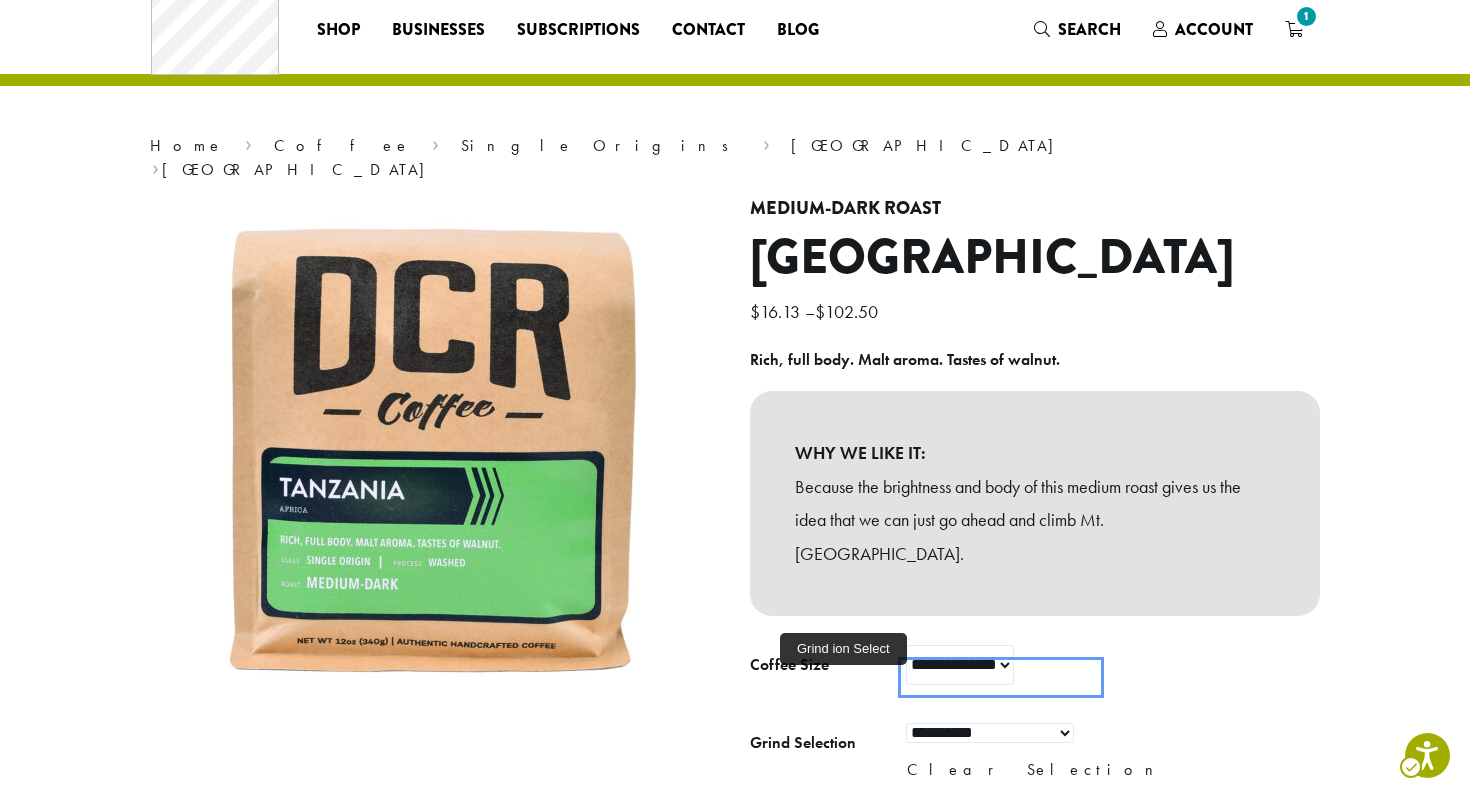 select on "*********" 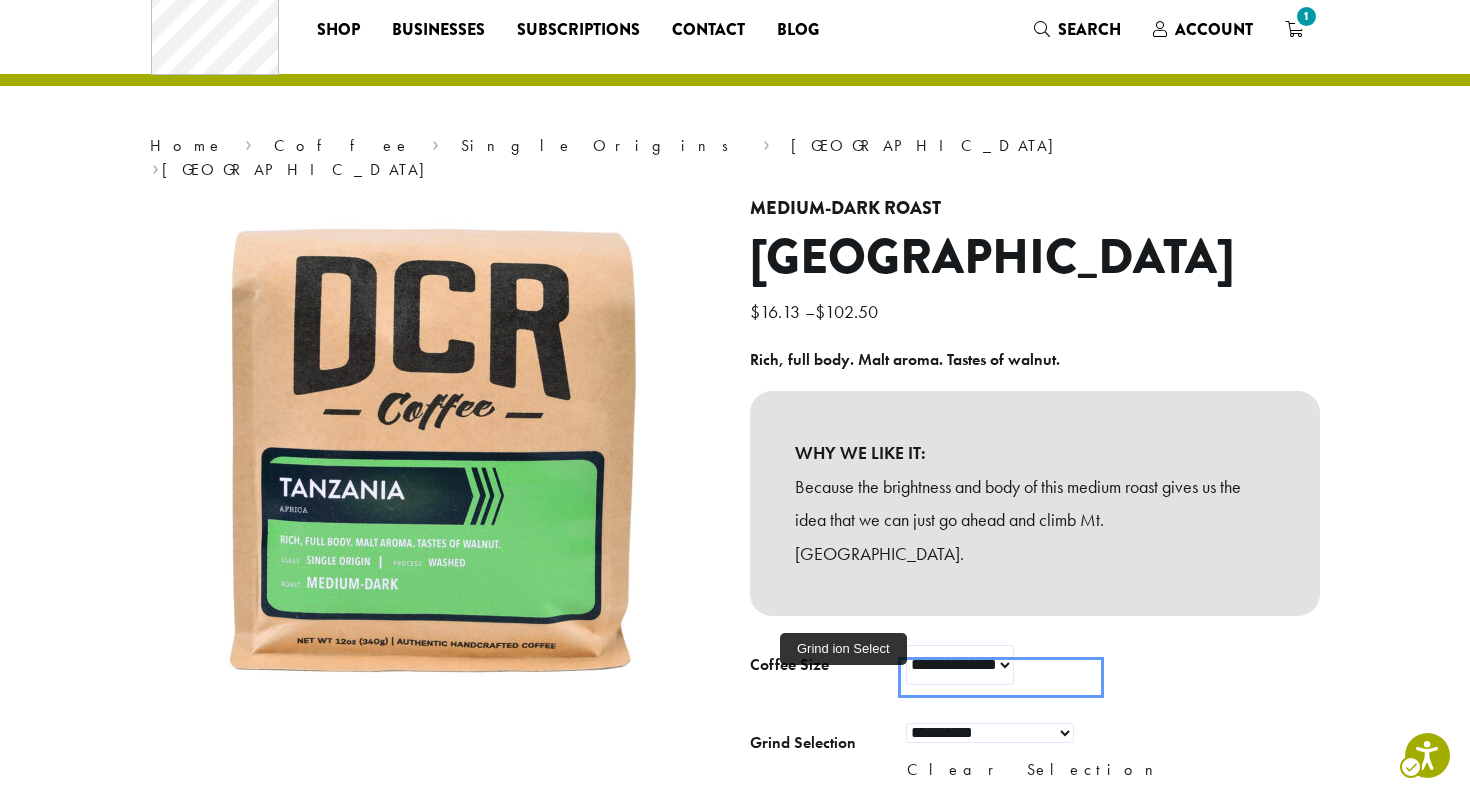 select on "**********" 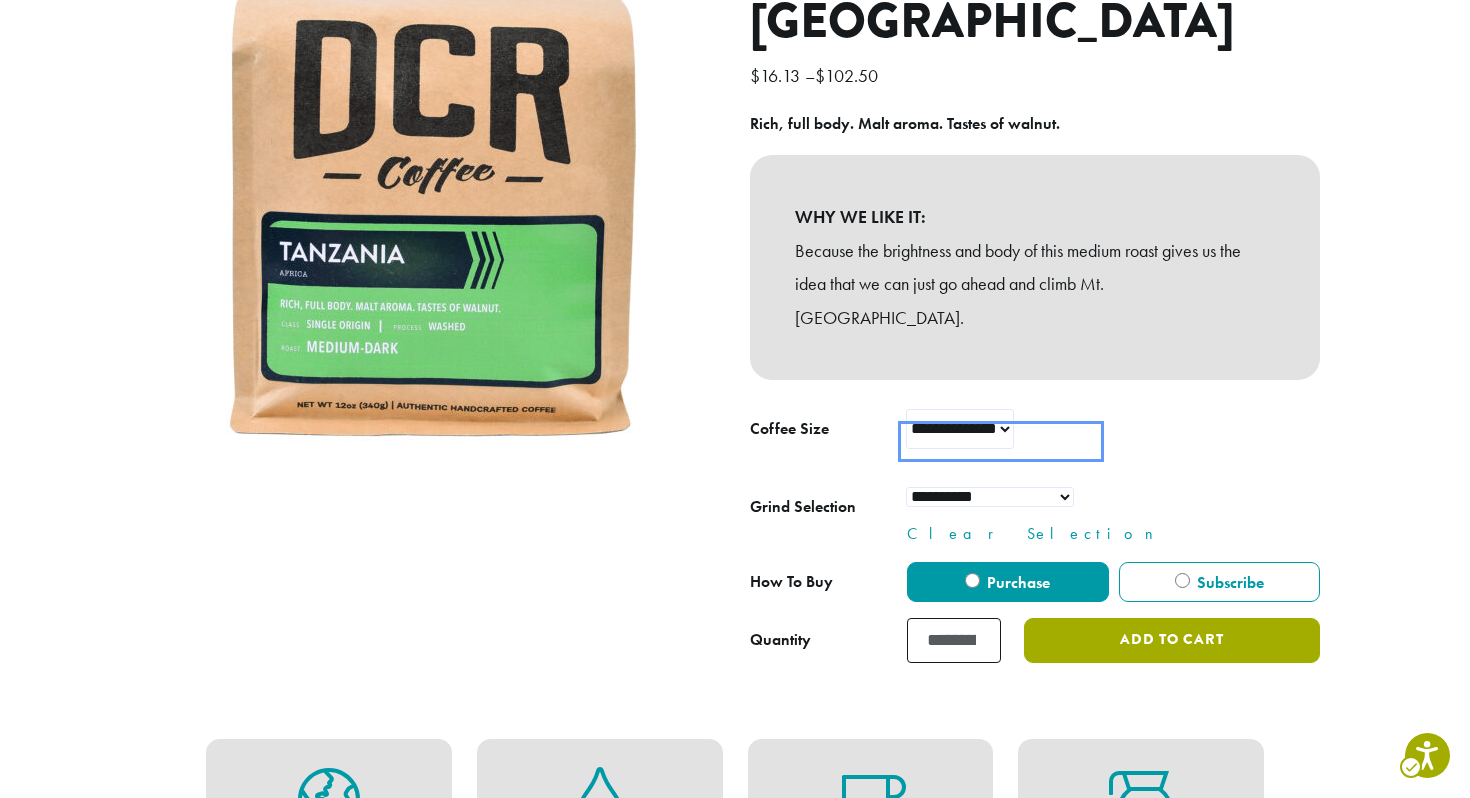 scroll, scrollTop: 290, scrollLeft: 0, axis: vertical 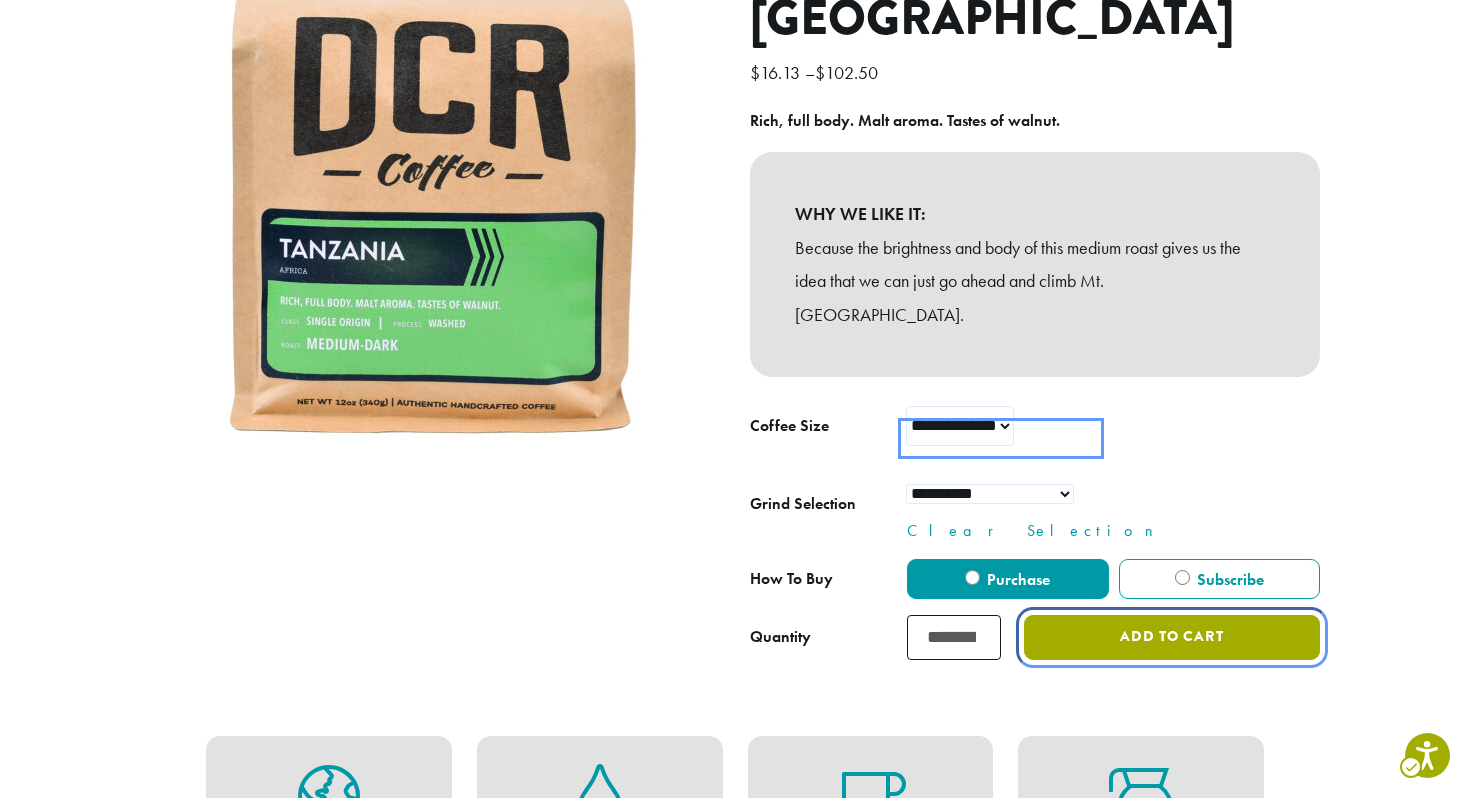 click on "Add to cart" 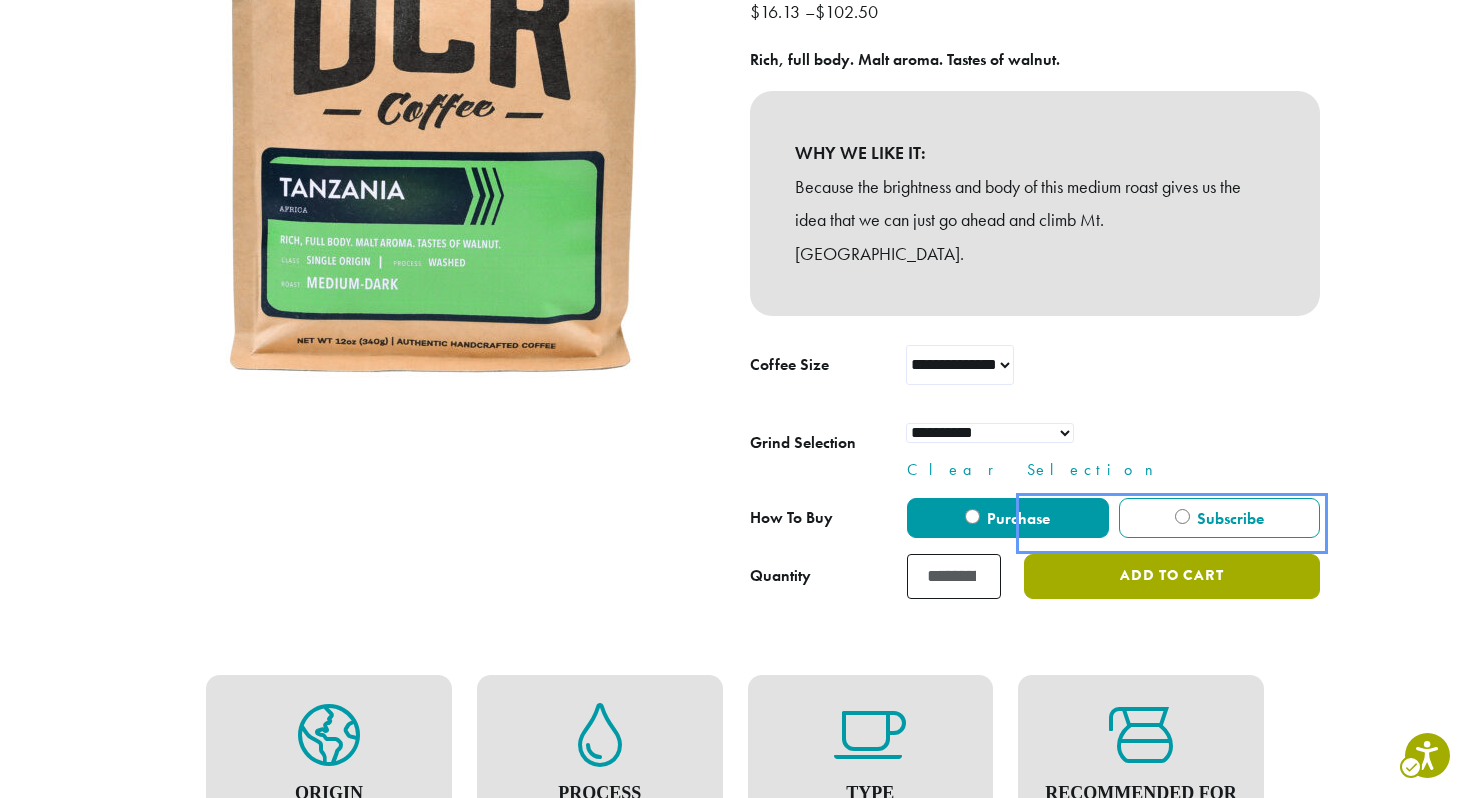 scroll, scrollTop: 352, scrollLeft: 0, axis: vertical 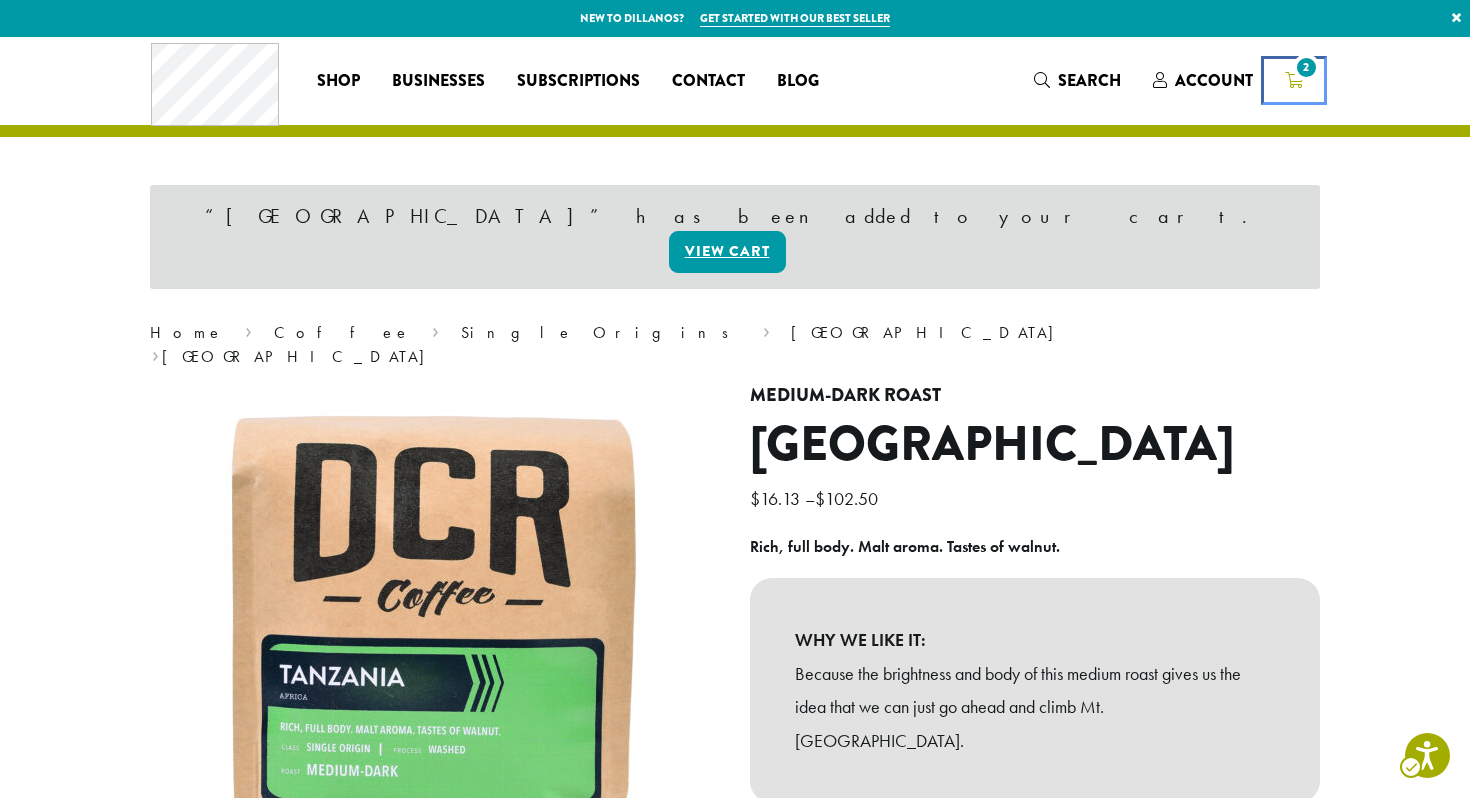 click on "2" at bounding box center [1306, 67] 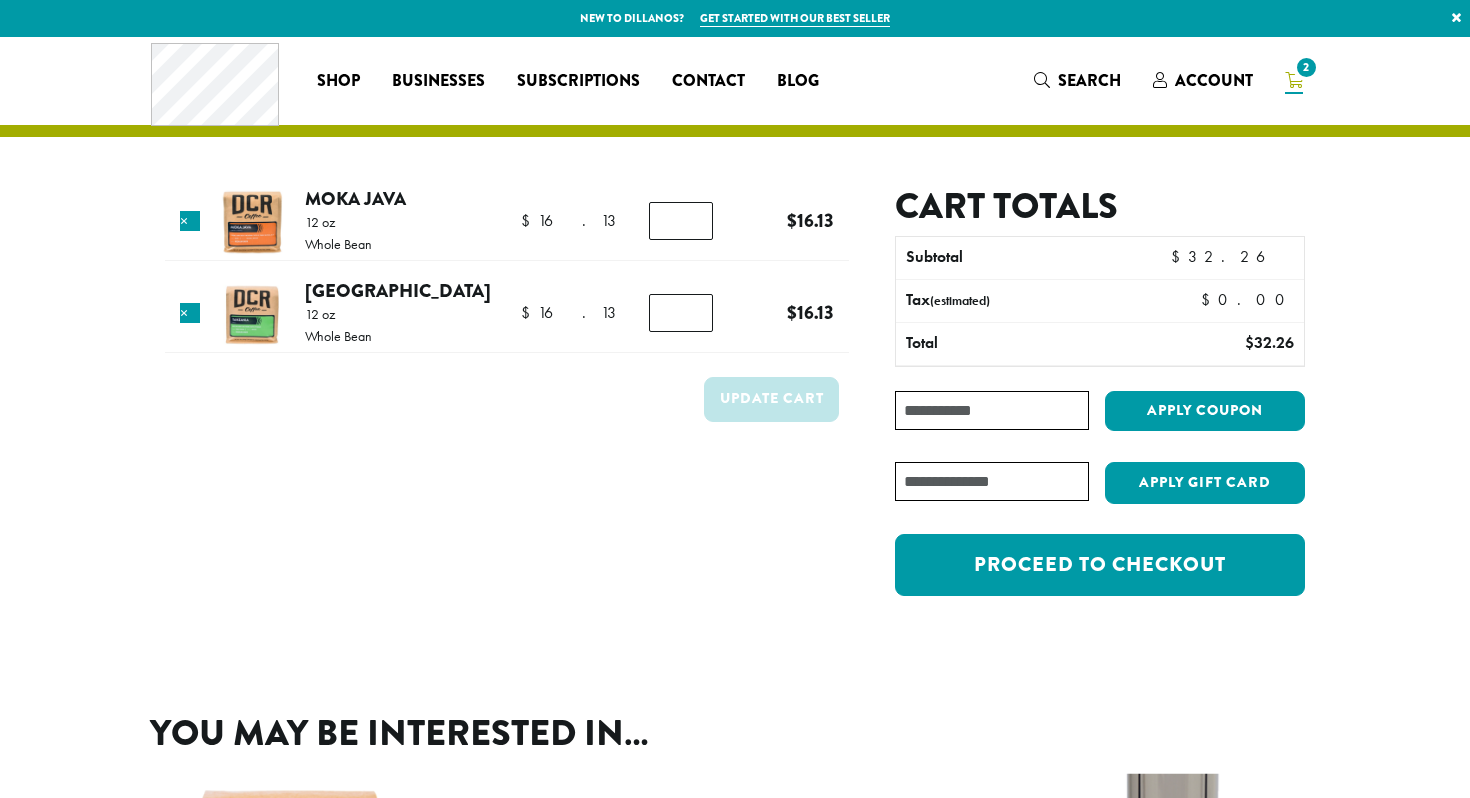 scroll, scrollTop: 0, scrollLeft: 0, axis: both 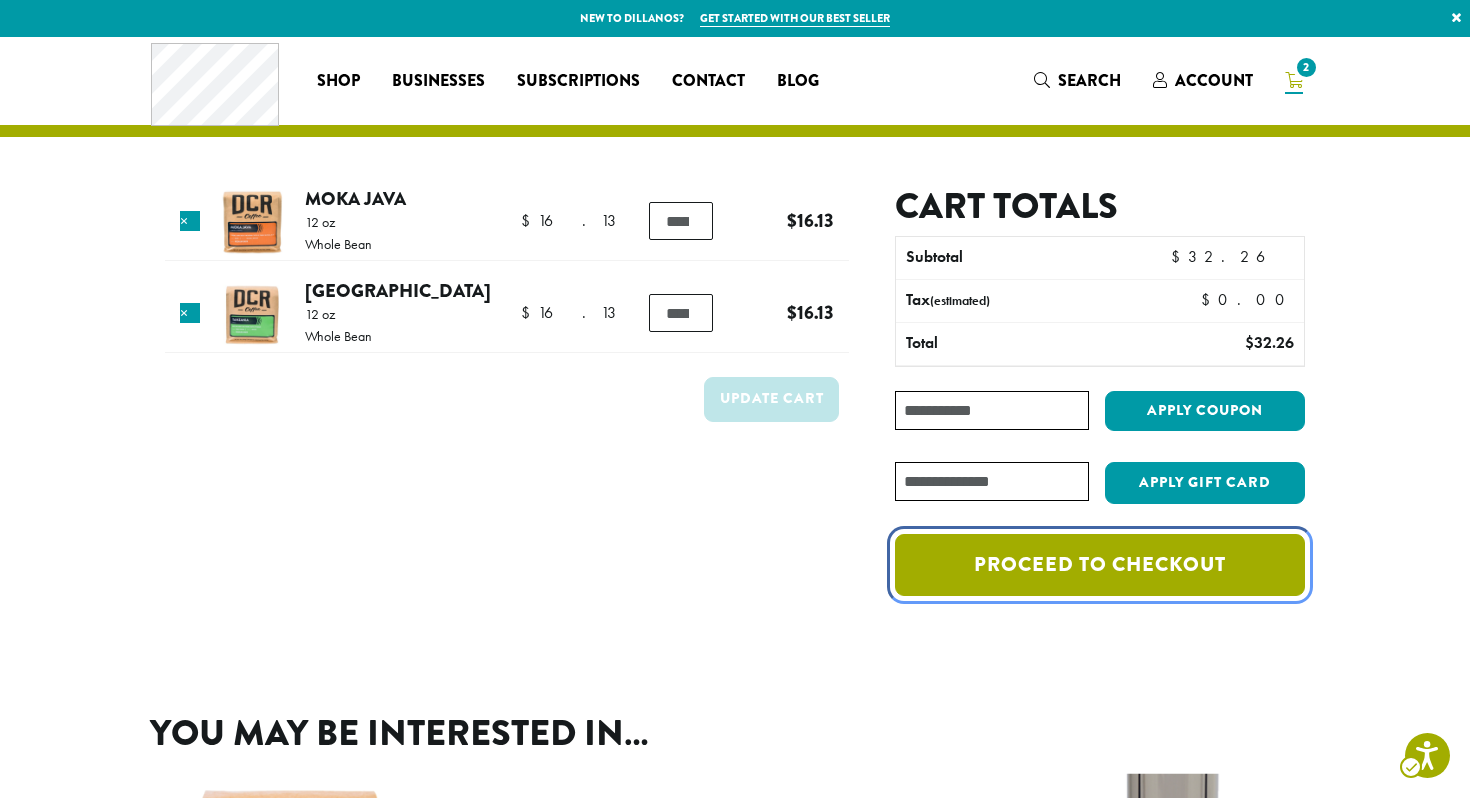 click on "Proceed to checkout" at bounding box center (1100, 565) 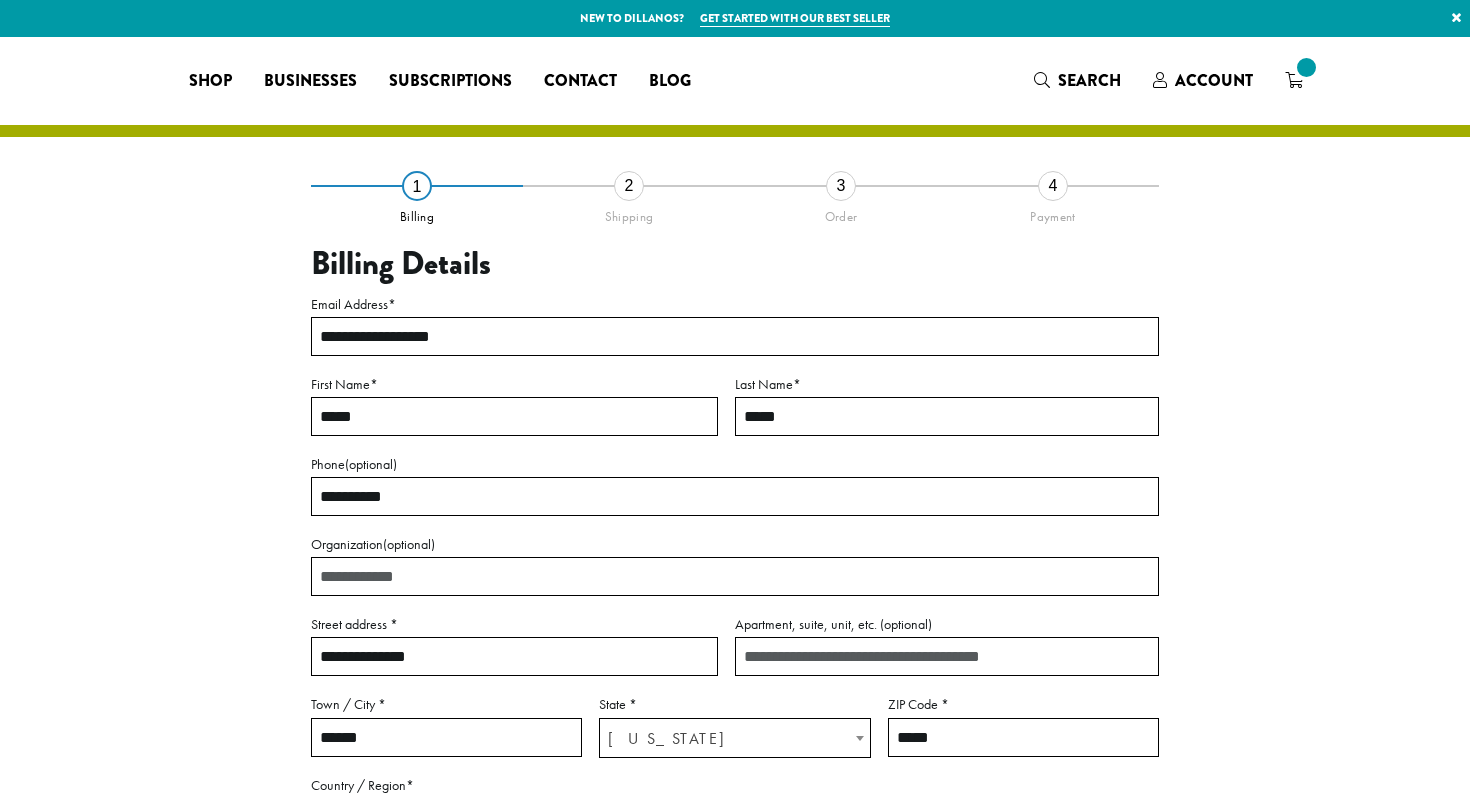 select on "**" 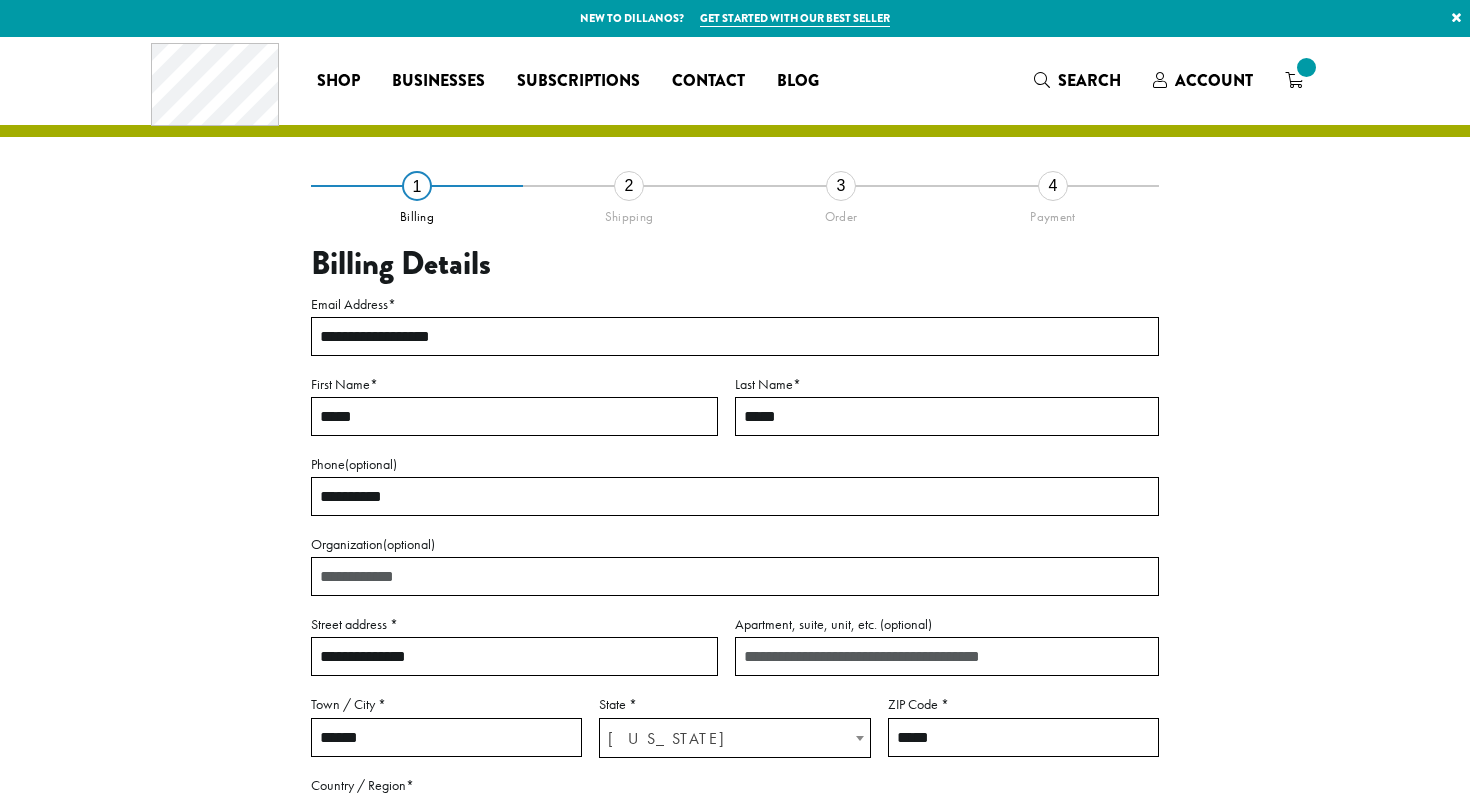 scroll, scrollTop: 0, scrollLeft: 0, axis: both 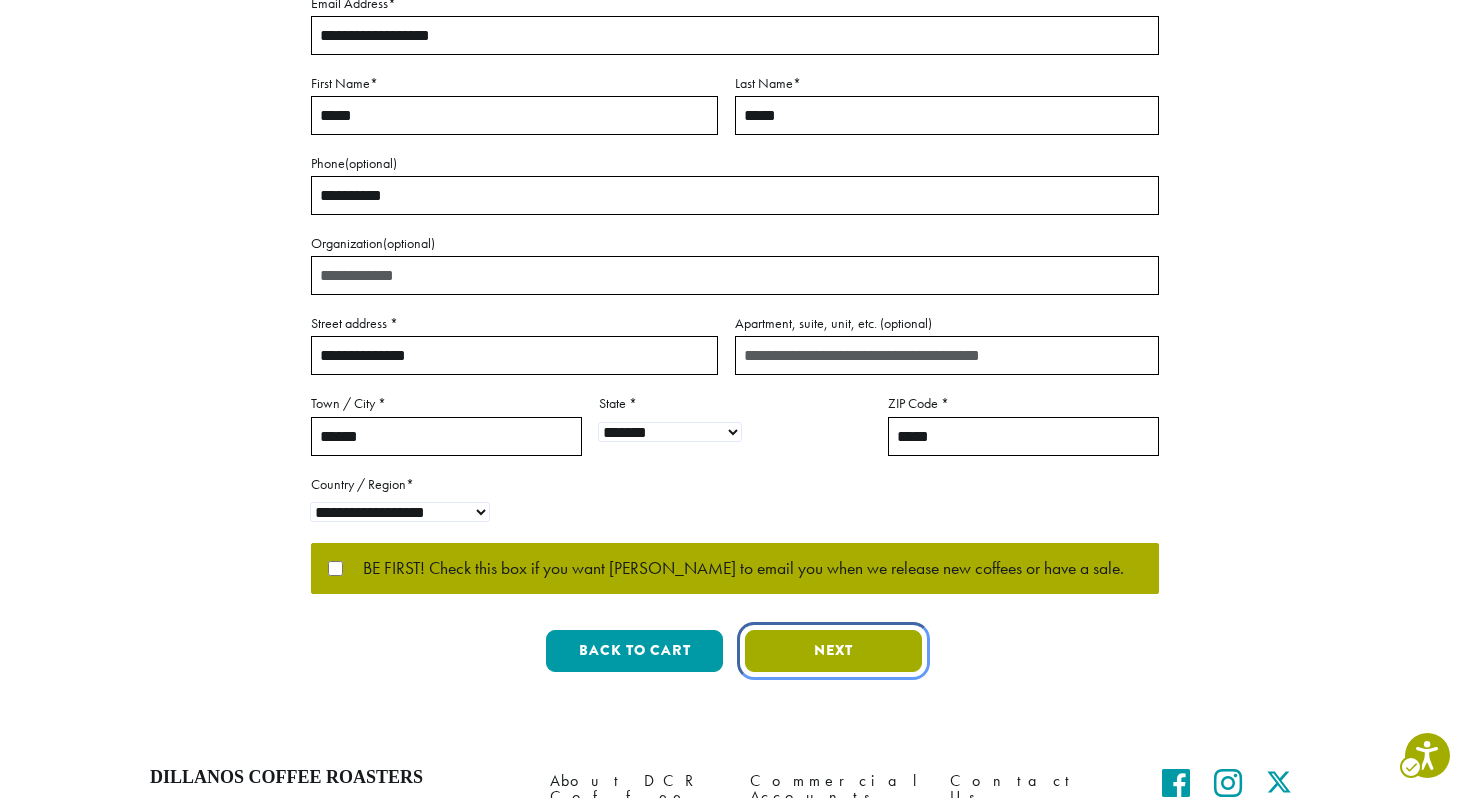 click on "Next" at bounding box center (833, 651) 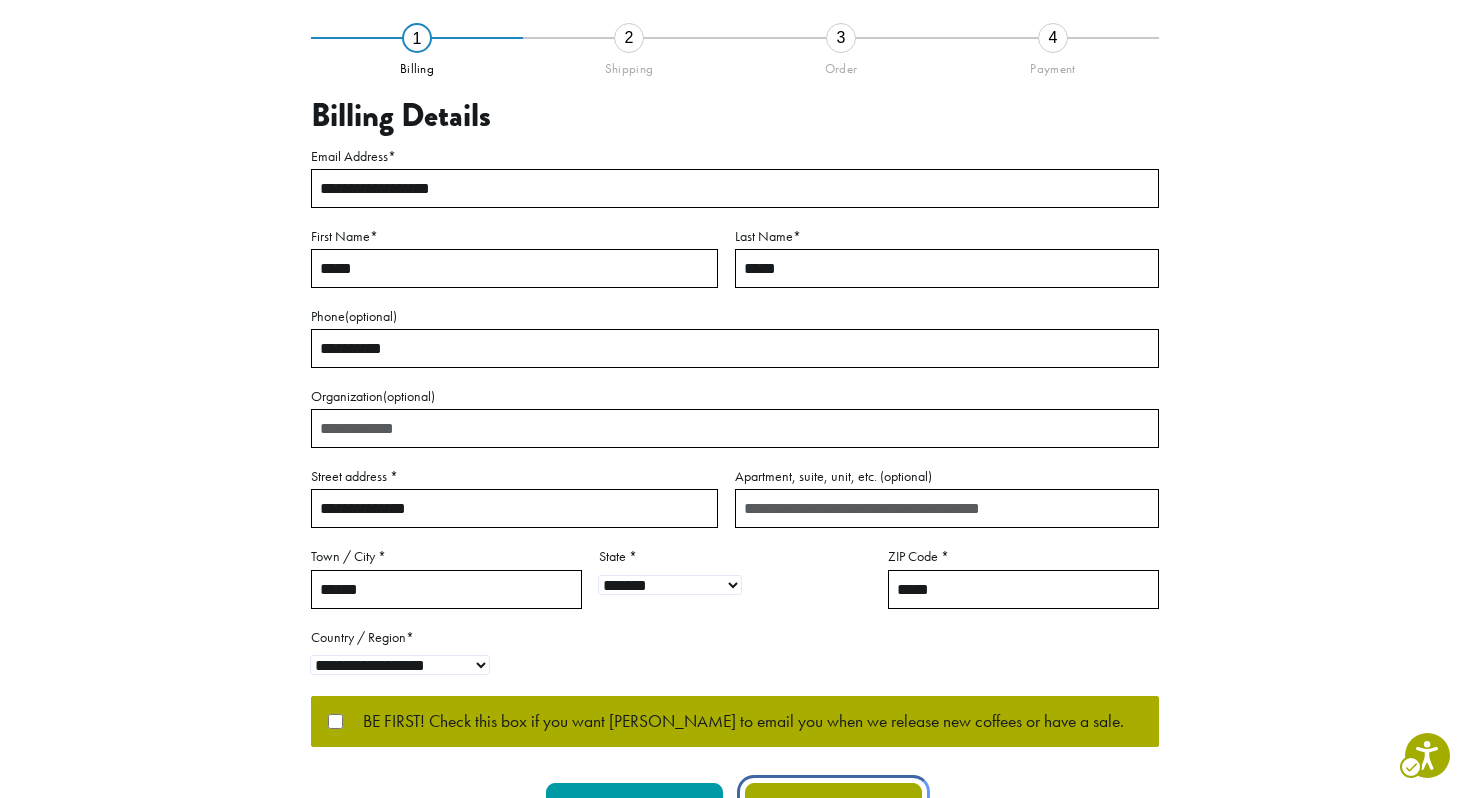 scroll, scrollTop: 46, scrollLeft: 0, axis: vertical 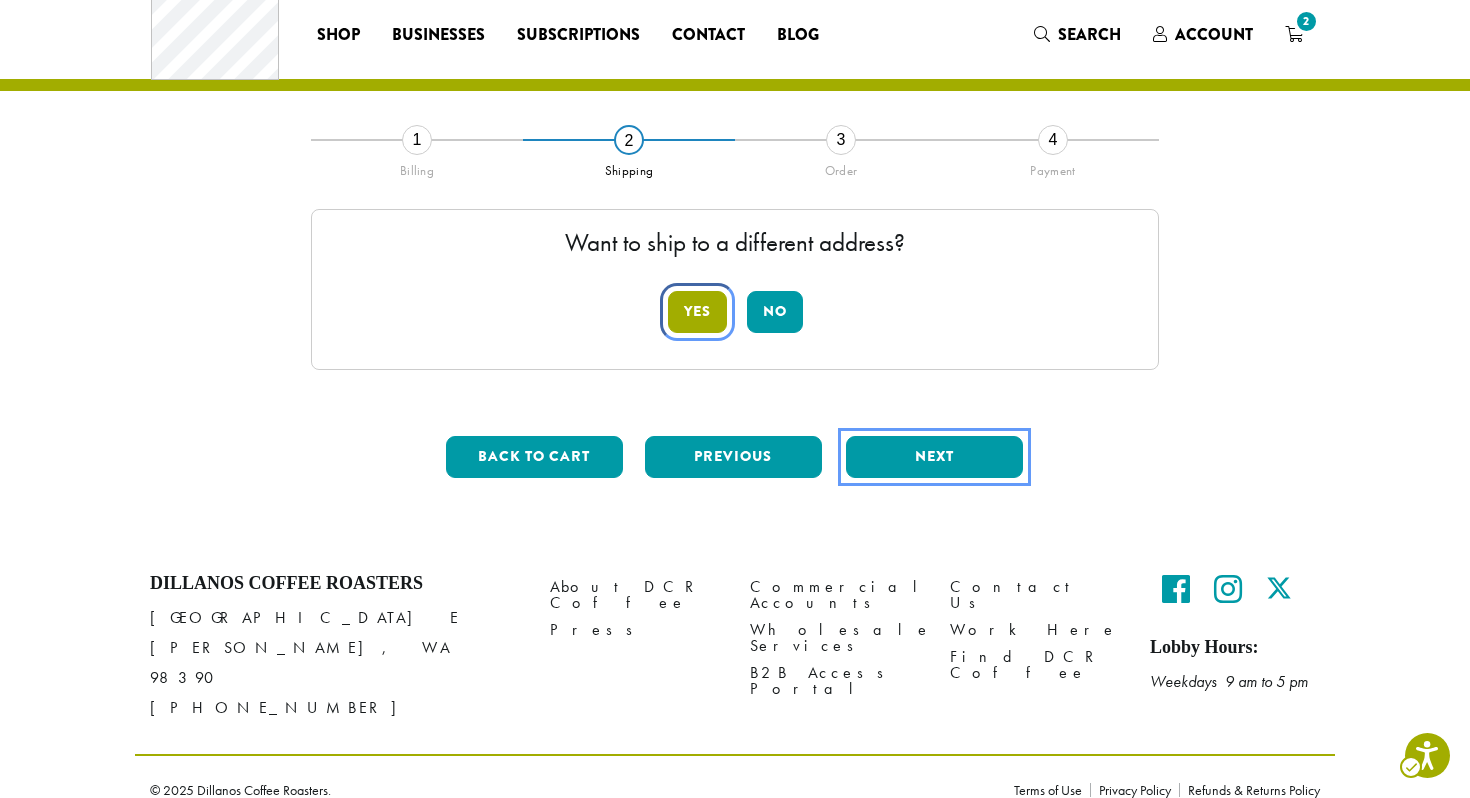 click on "Yes" at bounding box center [697, 312] 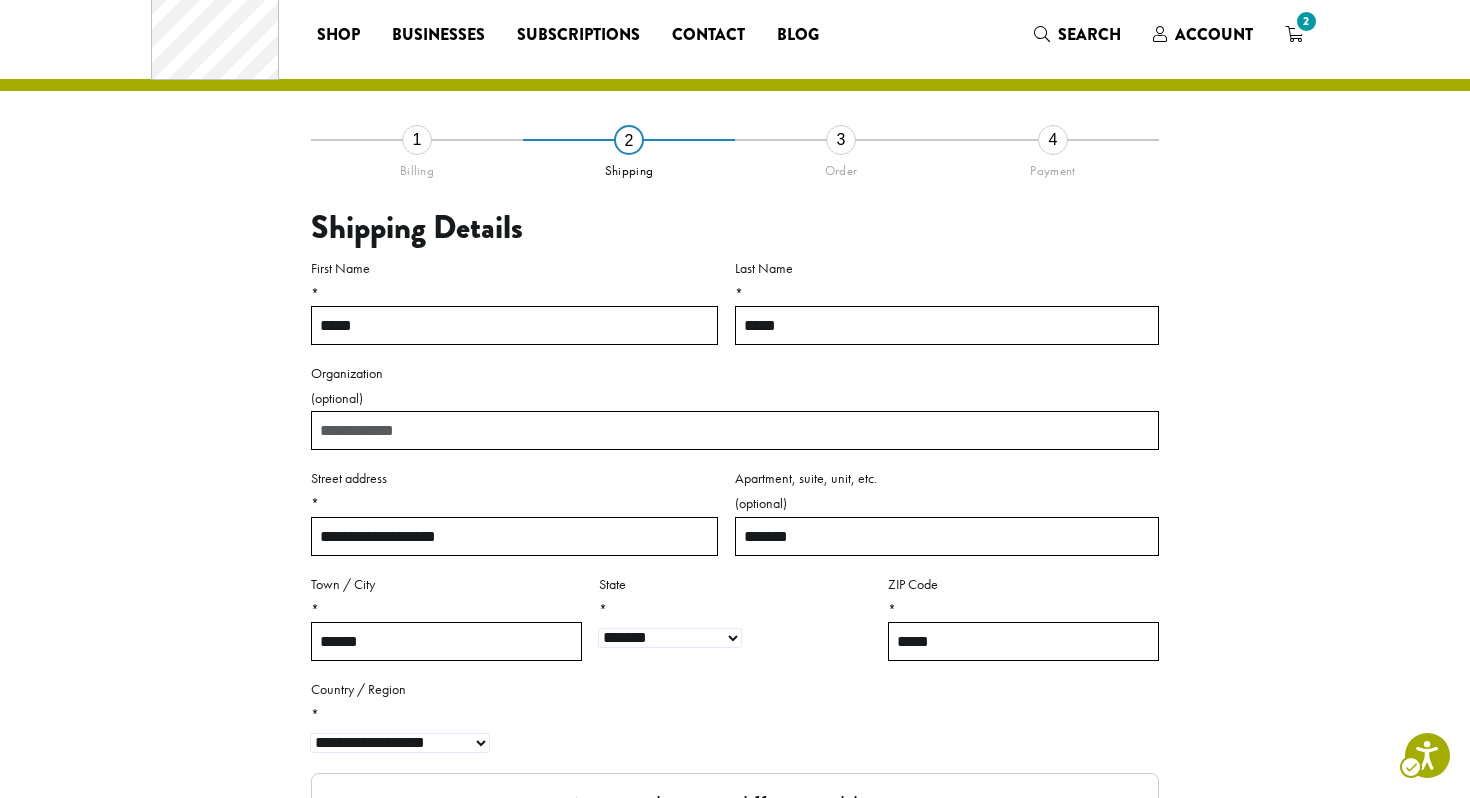 scroll, scrollTop: 0, scrollLeft: 0, axis: both 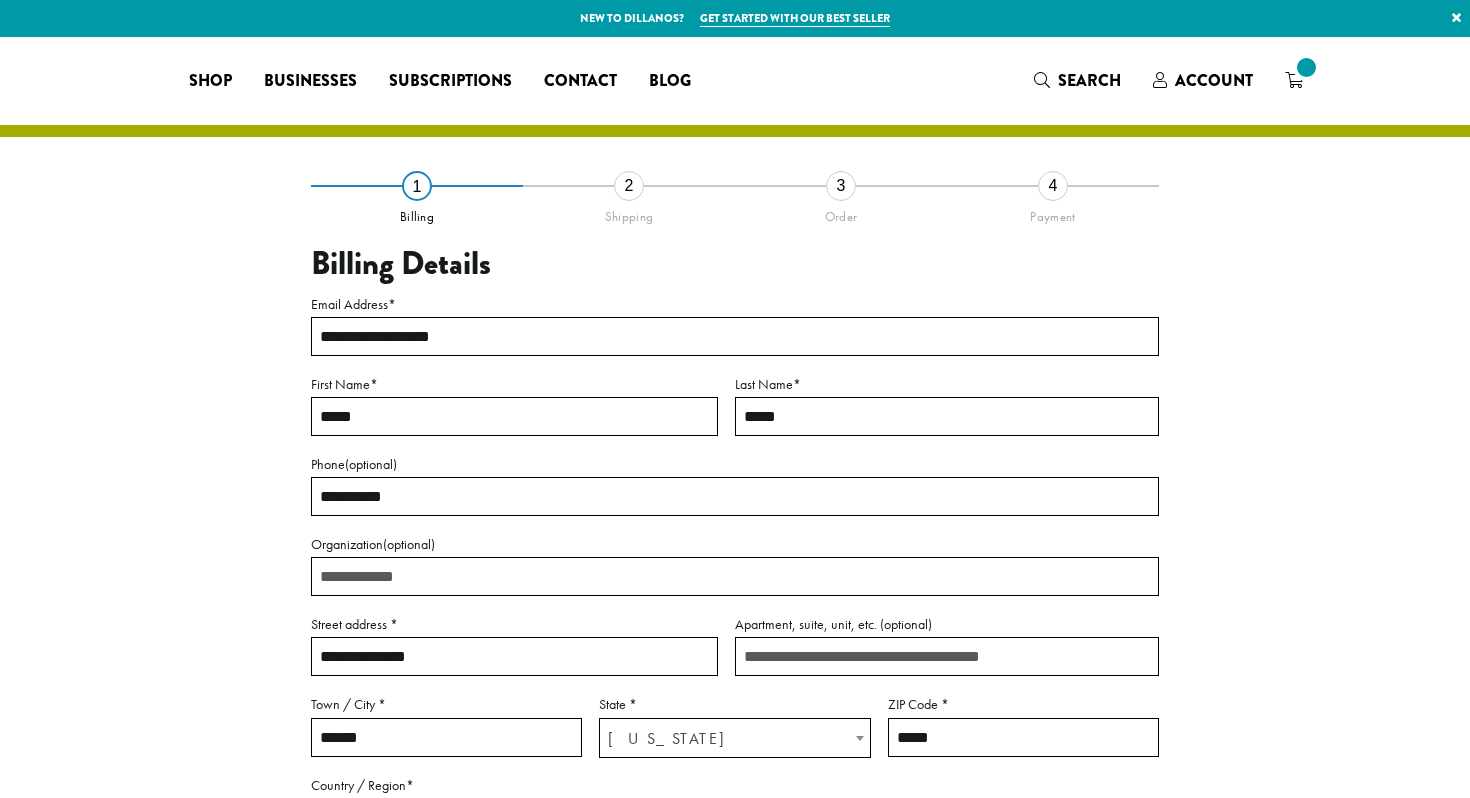 select on "**" 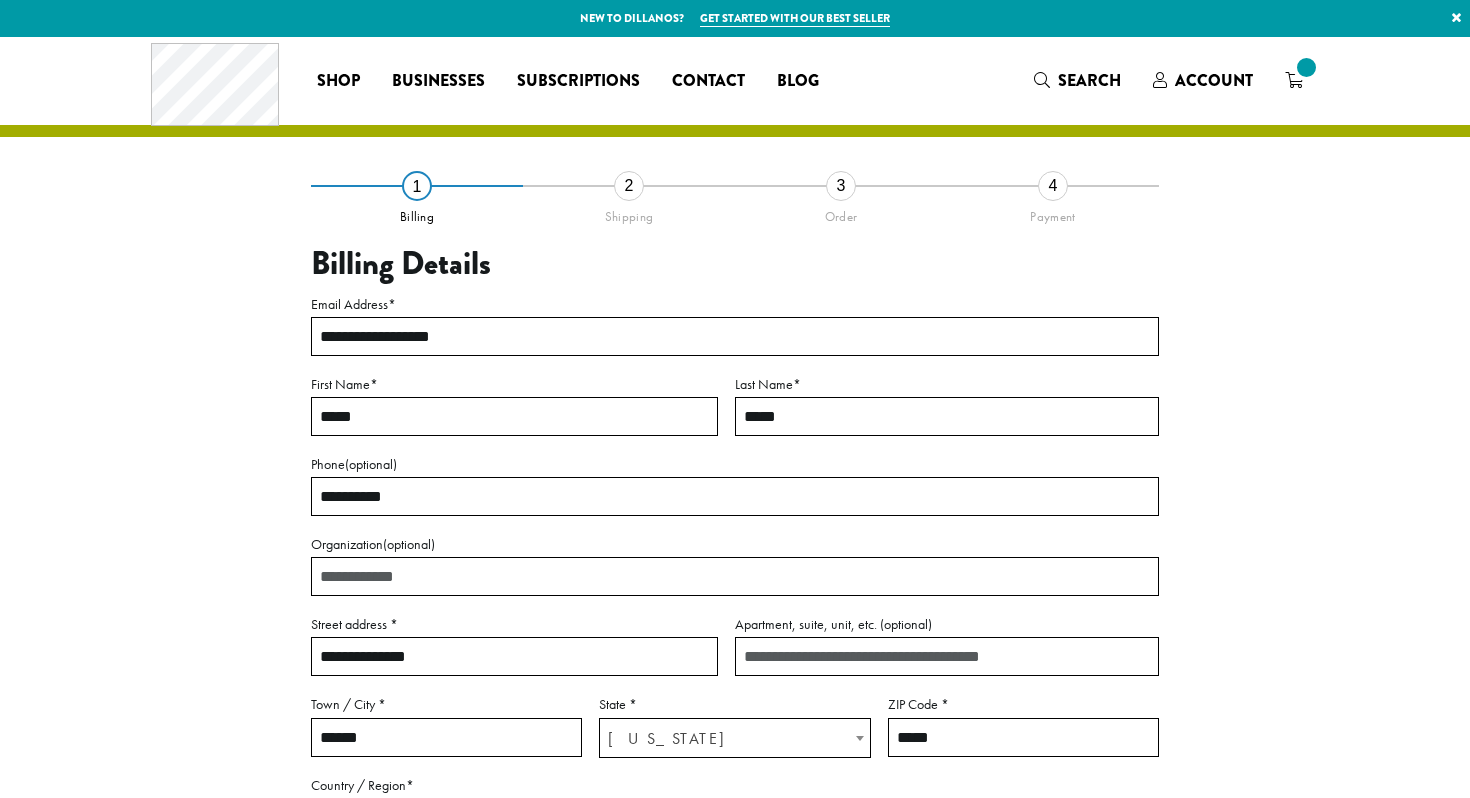 scroll, scrollTop: 3, scrollLeft: 0, axis: vertical 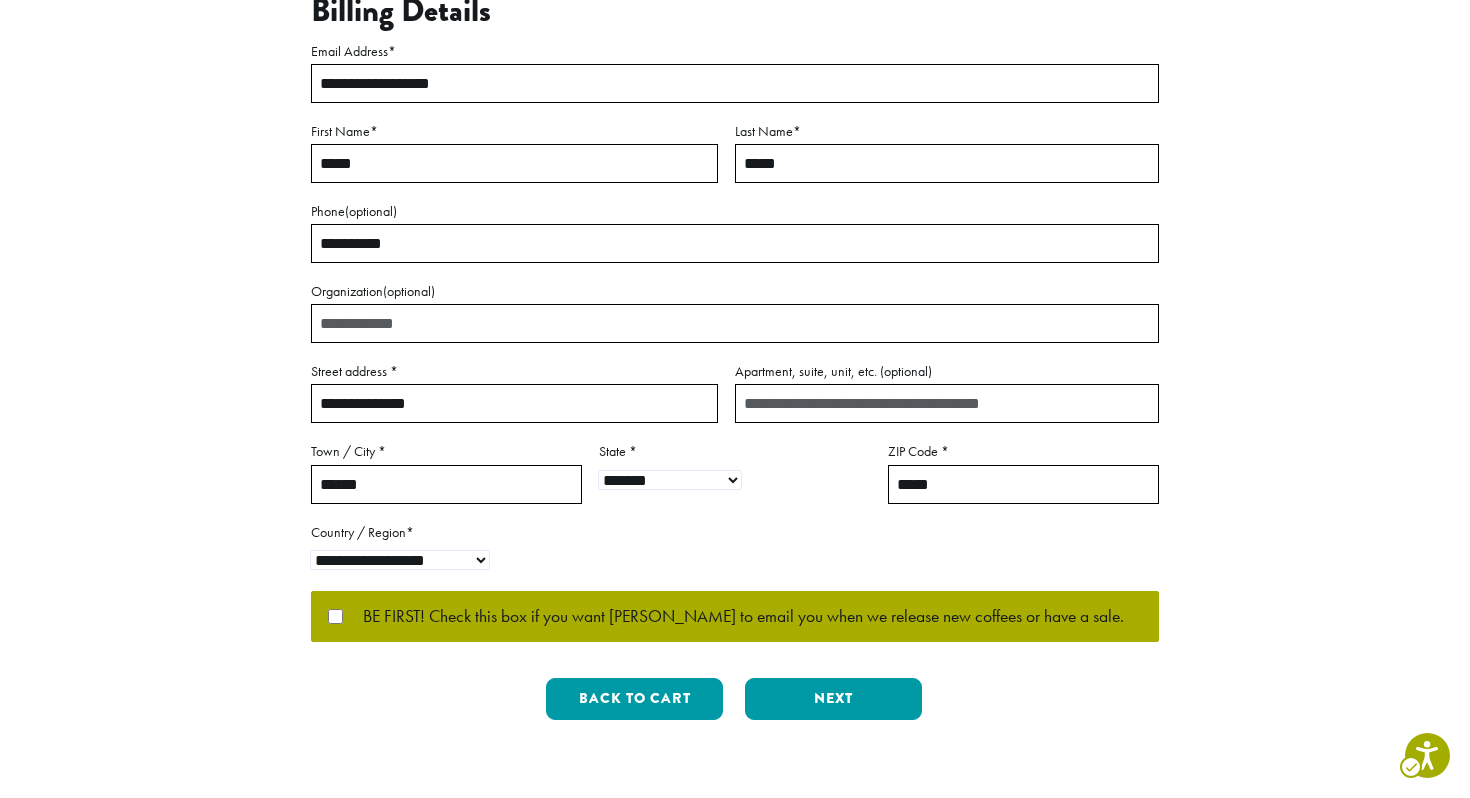 click at bounding box center (0, 1067) 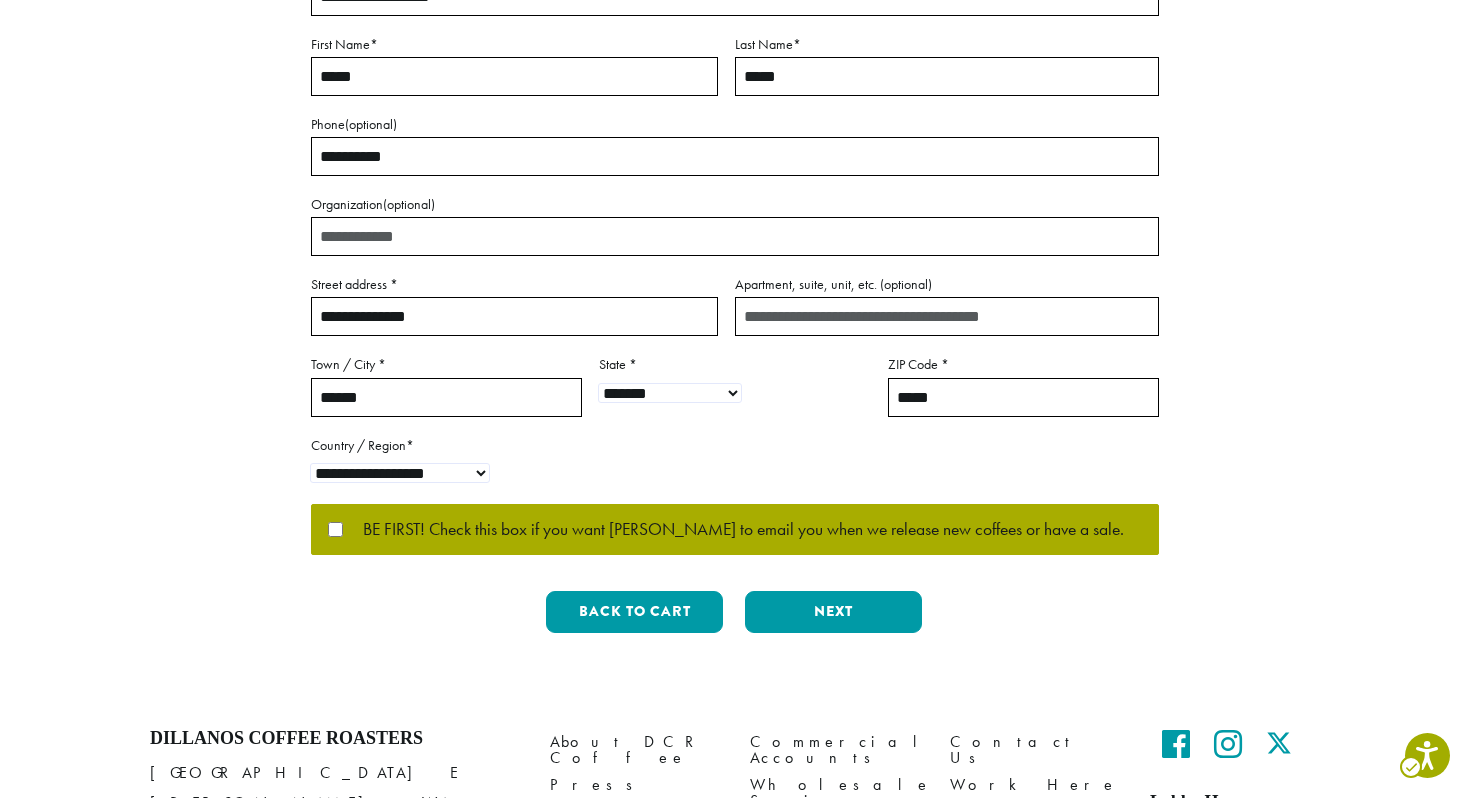scroll, scrollTop: 349, scrollLeft: 0, axis: vertical 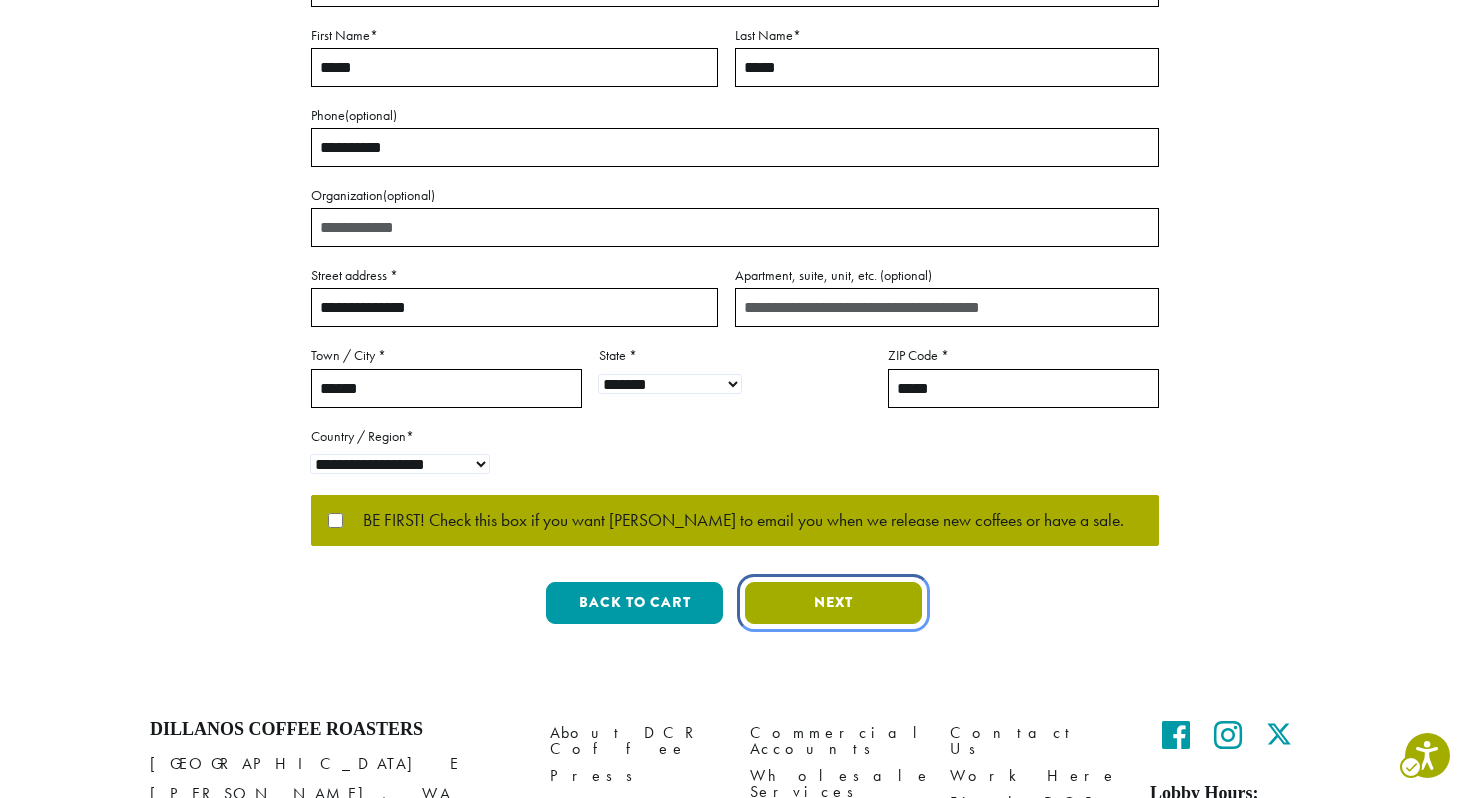 click on "Next" at bounding box center [833, 603] 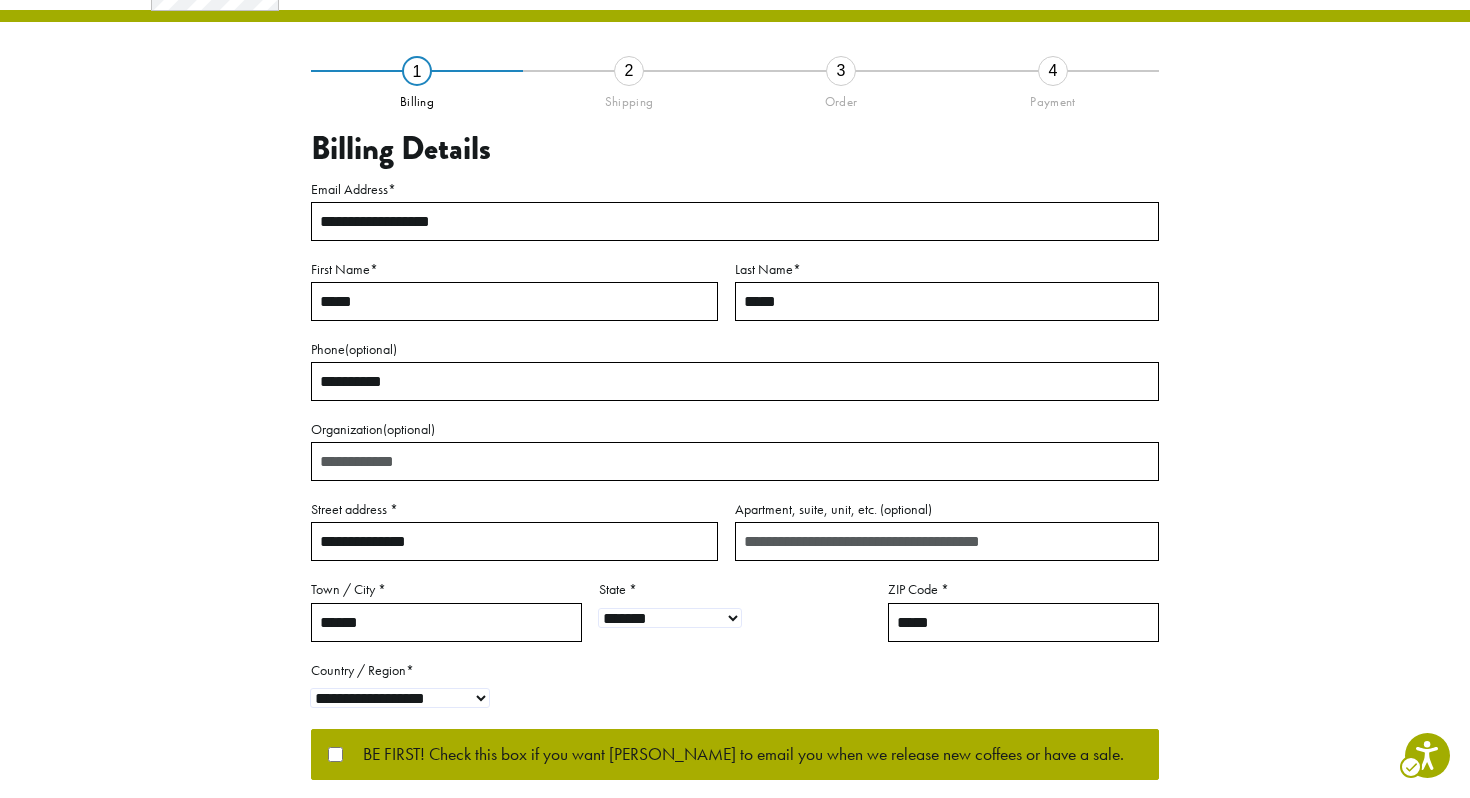 scroll, scrollTop: 46, scrollLeft: 0, axis: vertical 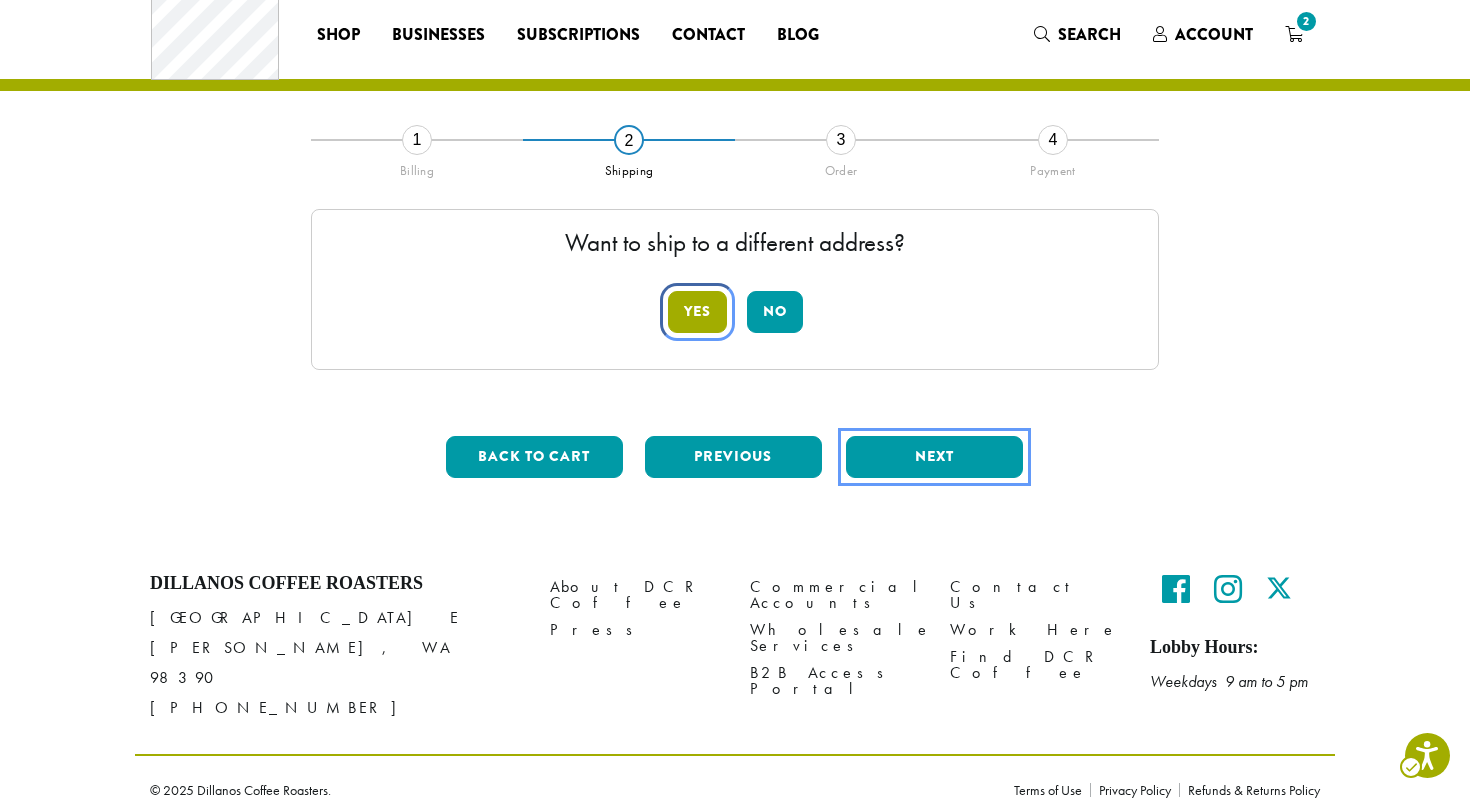 click on "Yes" at bounding box center [697, 312] 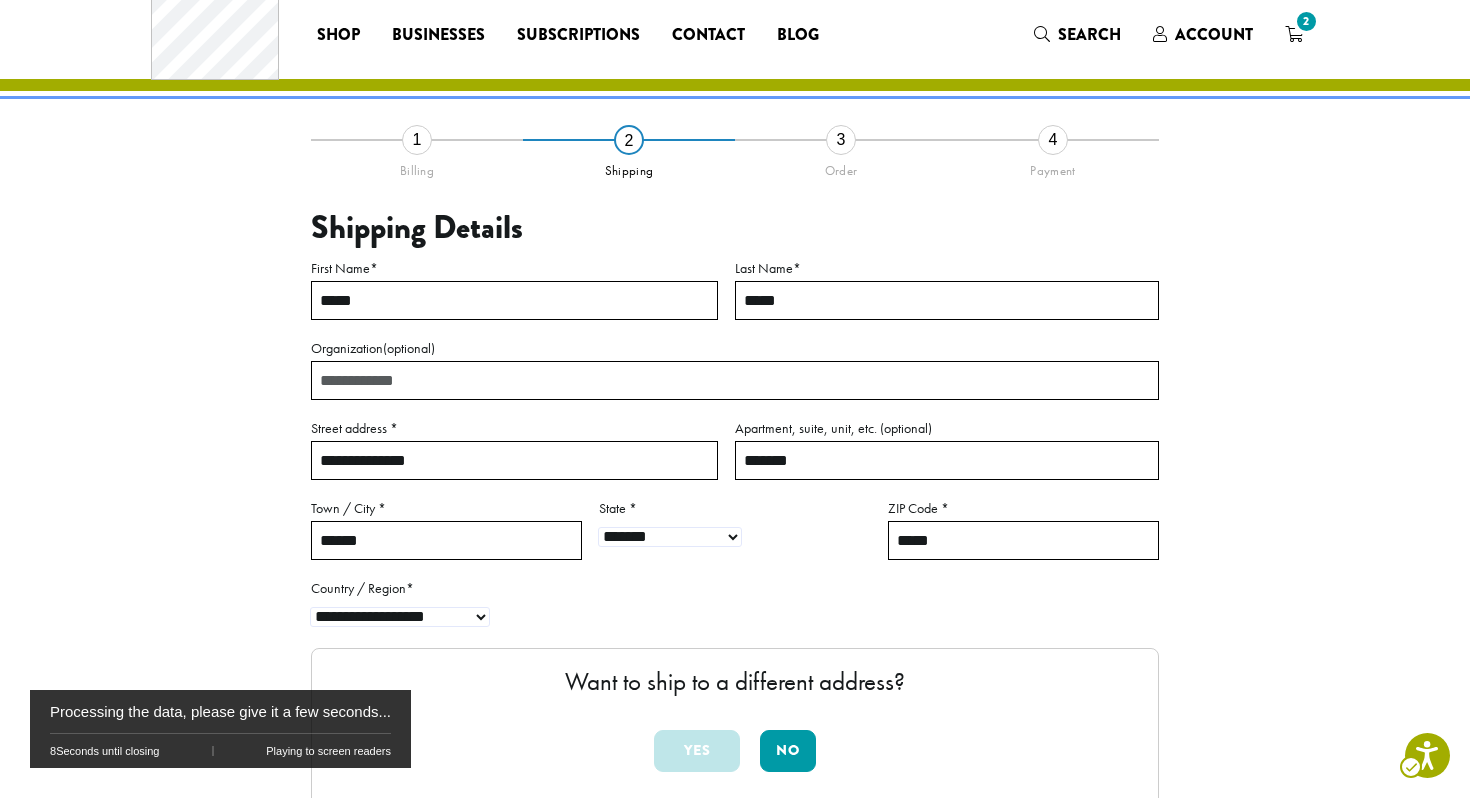 scroll, scrollTop: 36, scrollLeft: 0, axis: vertical 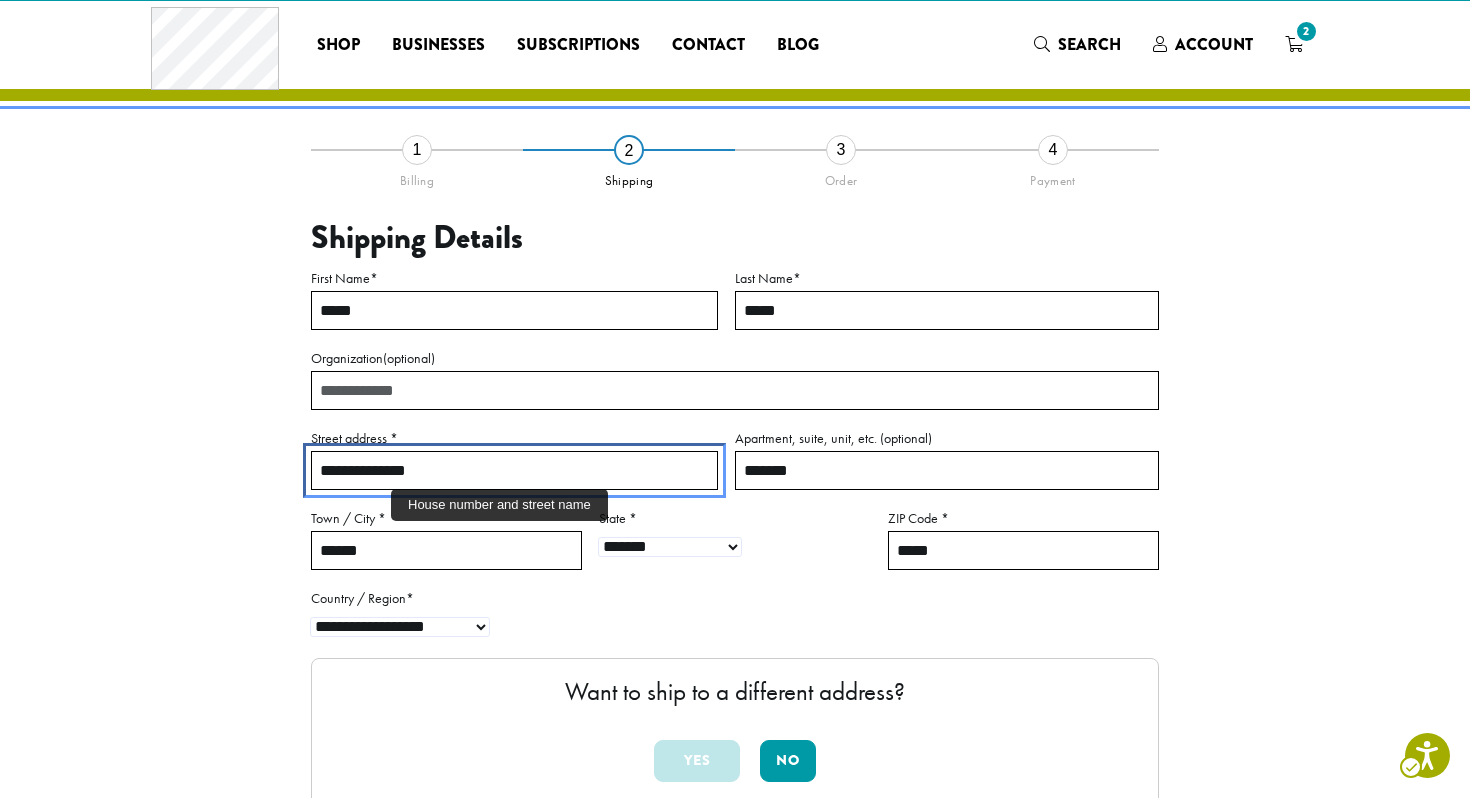 click on "**********" at bounding box center (514, 470) 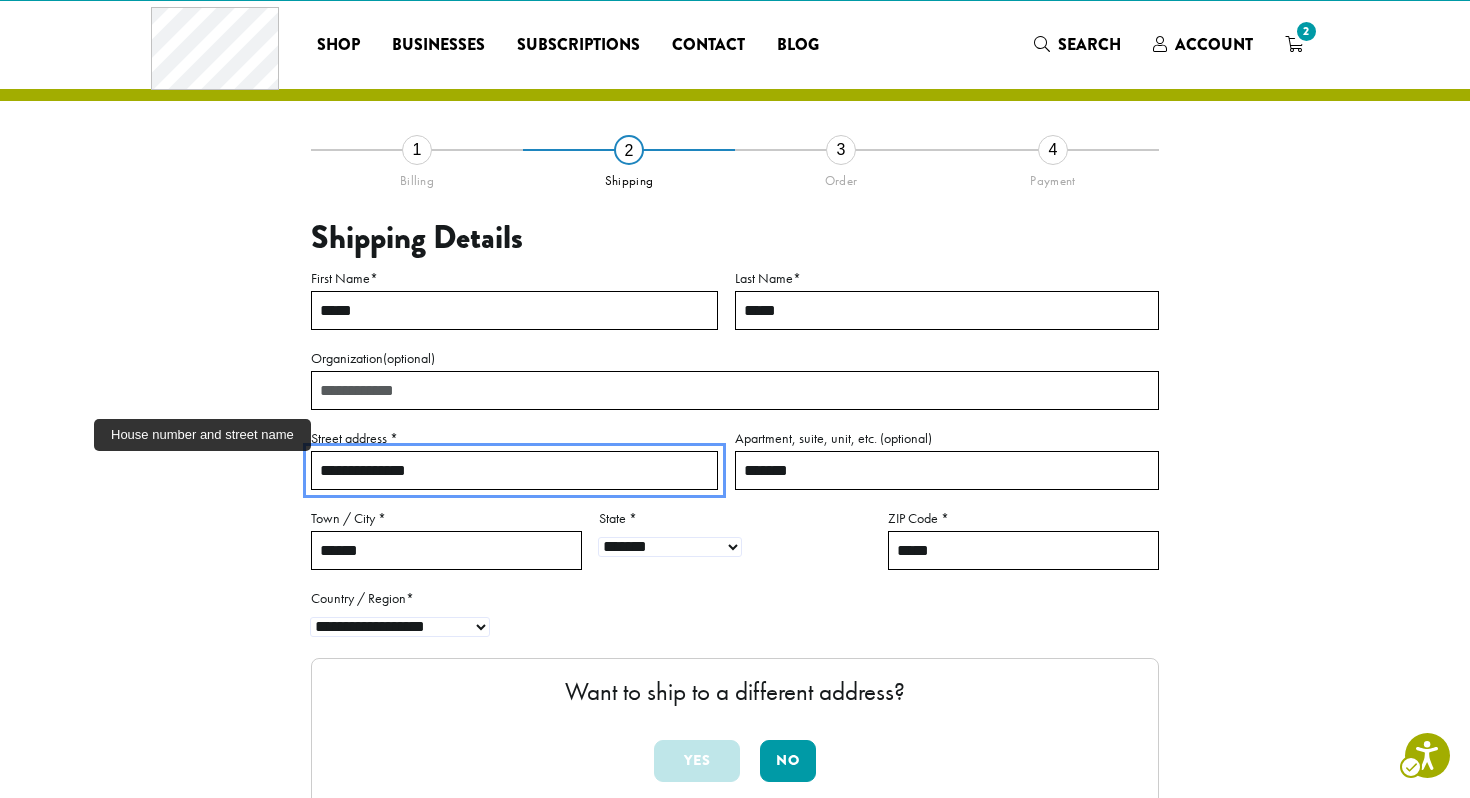 click on "**********" at bounding box center [514, 470] 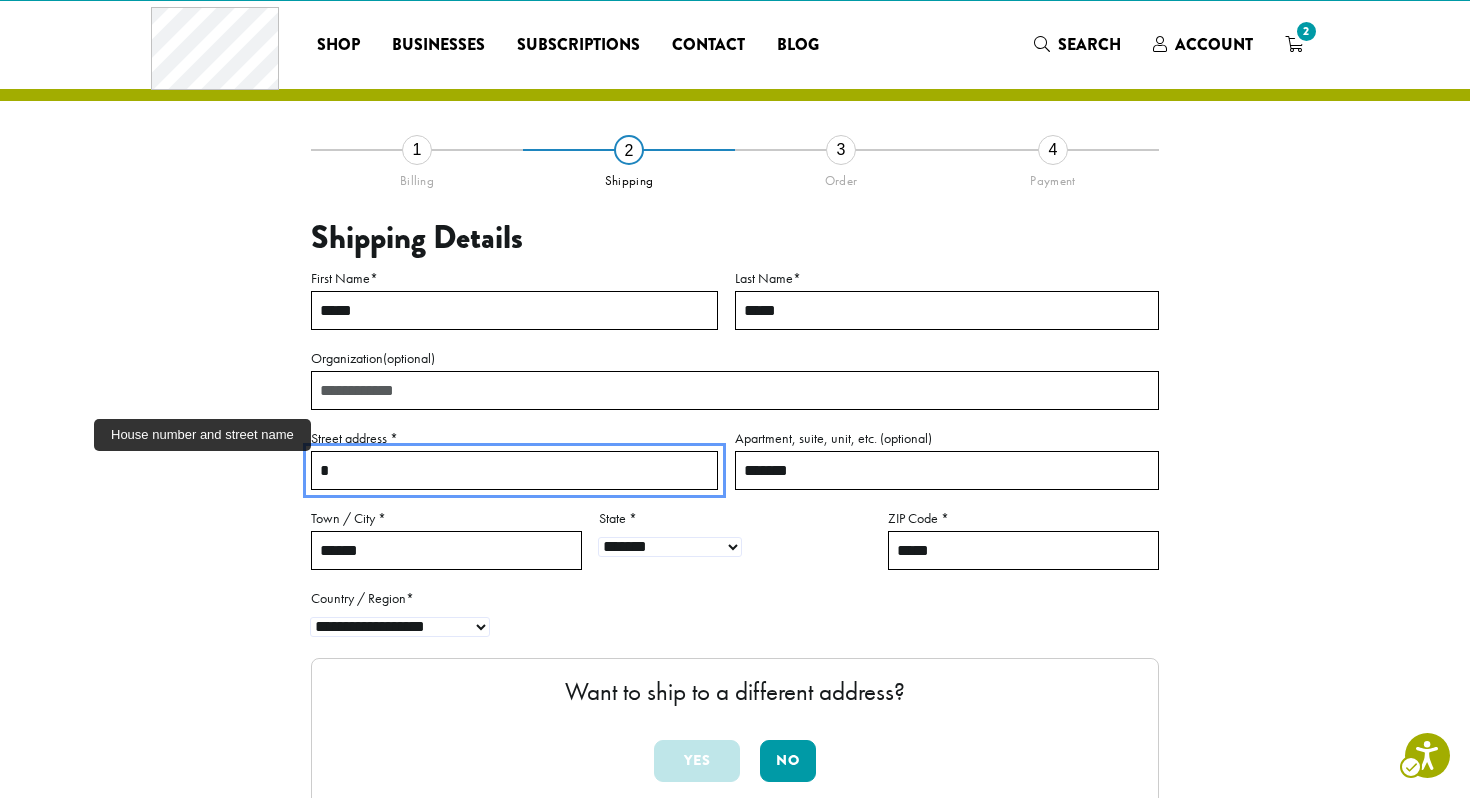 type on "**********" 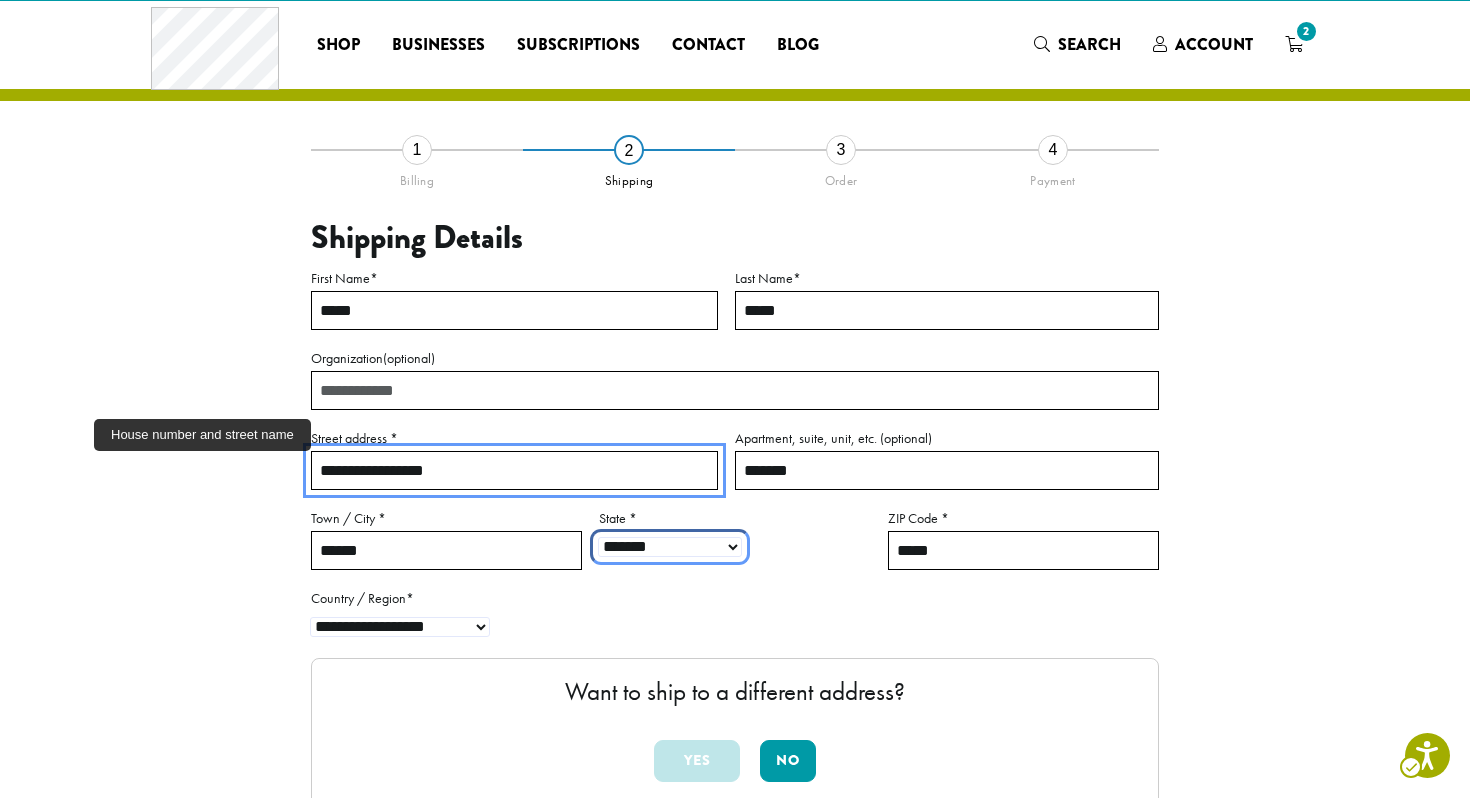 select on "**" 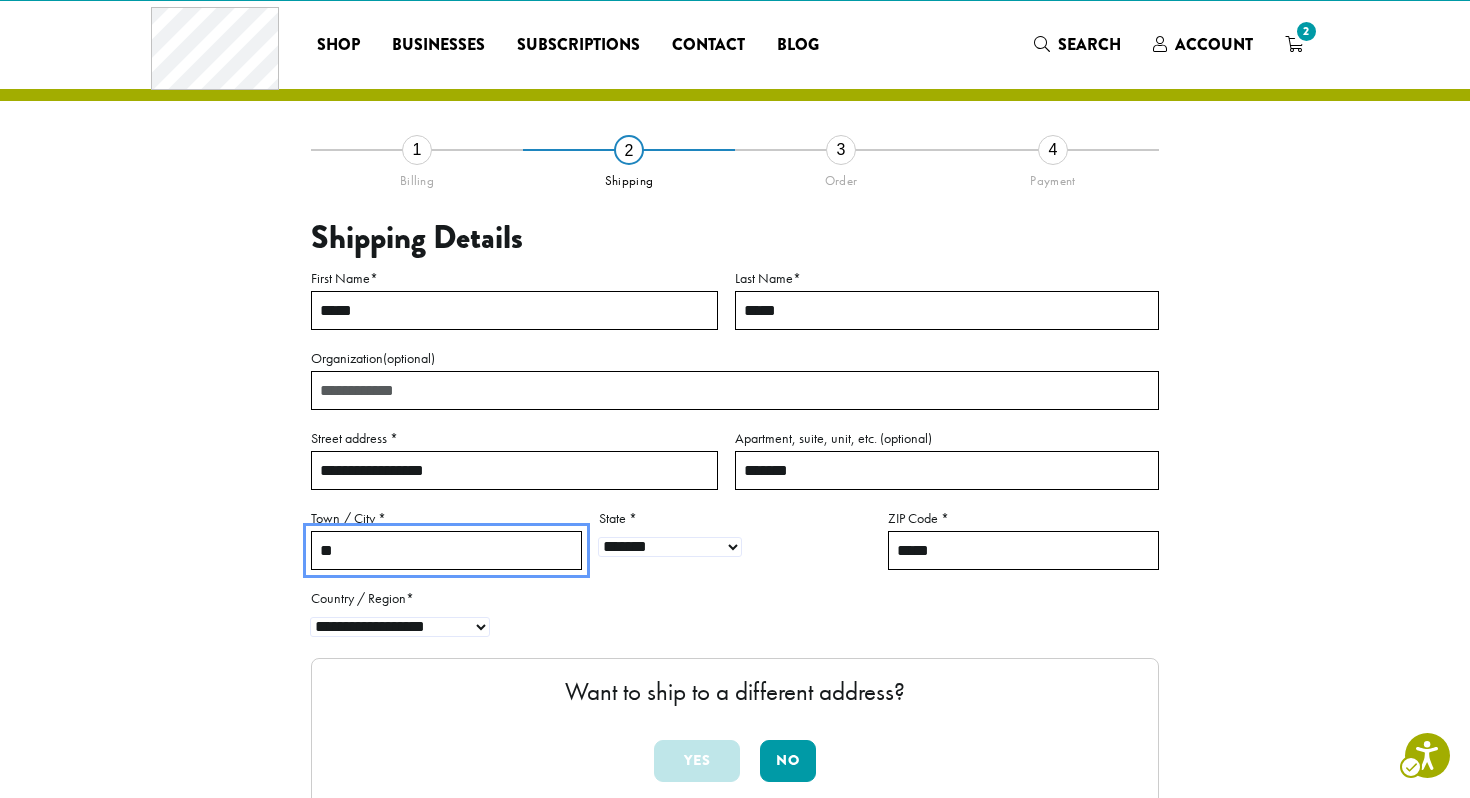 type on "******" 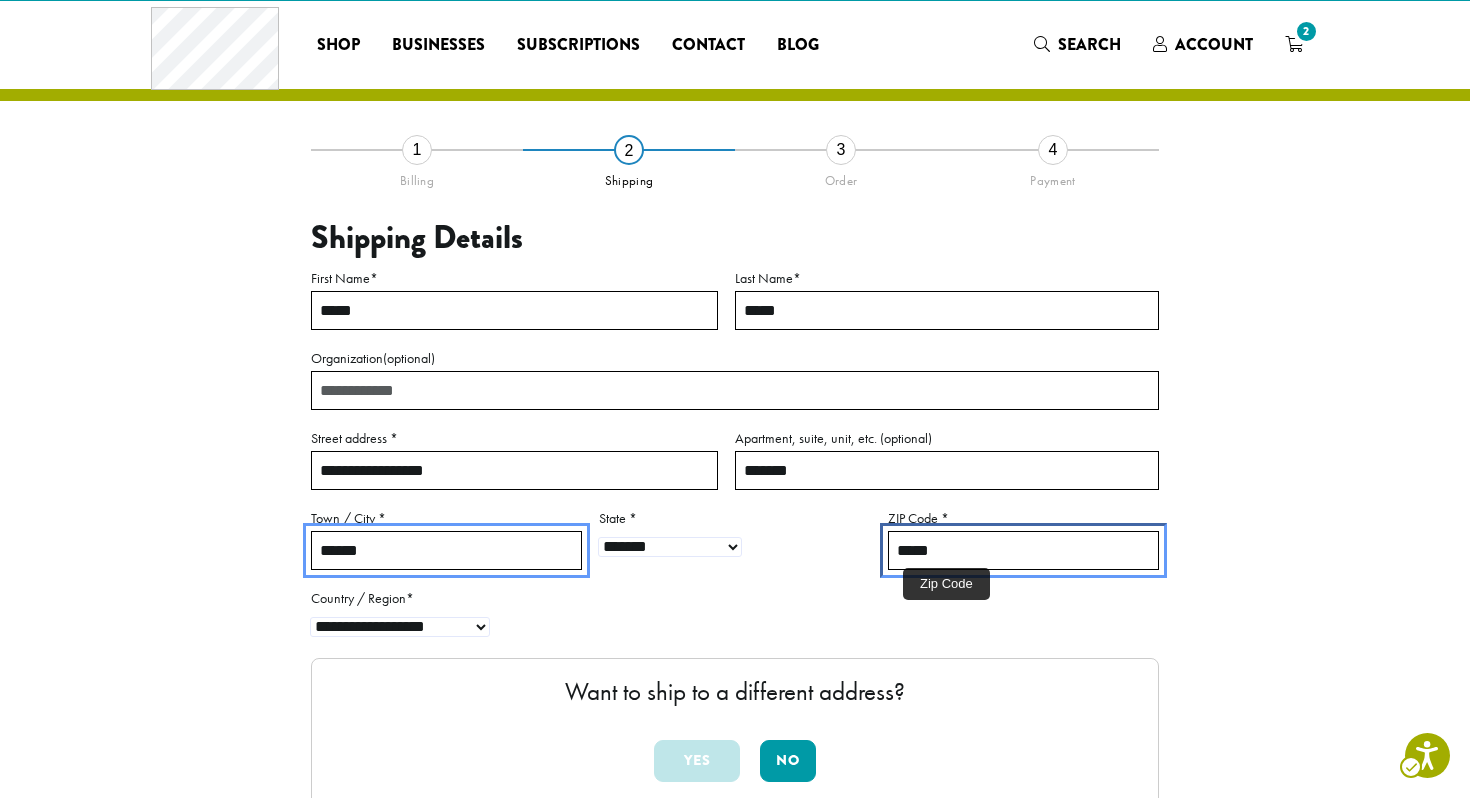 click on "*****" at bounding box center (1023, 550) 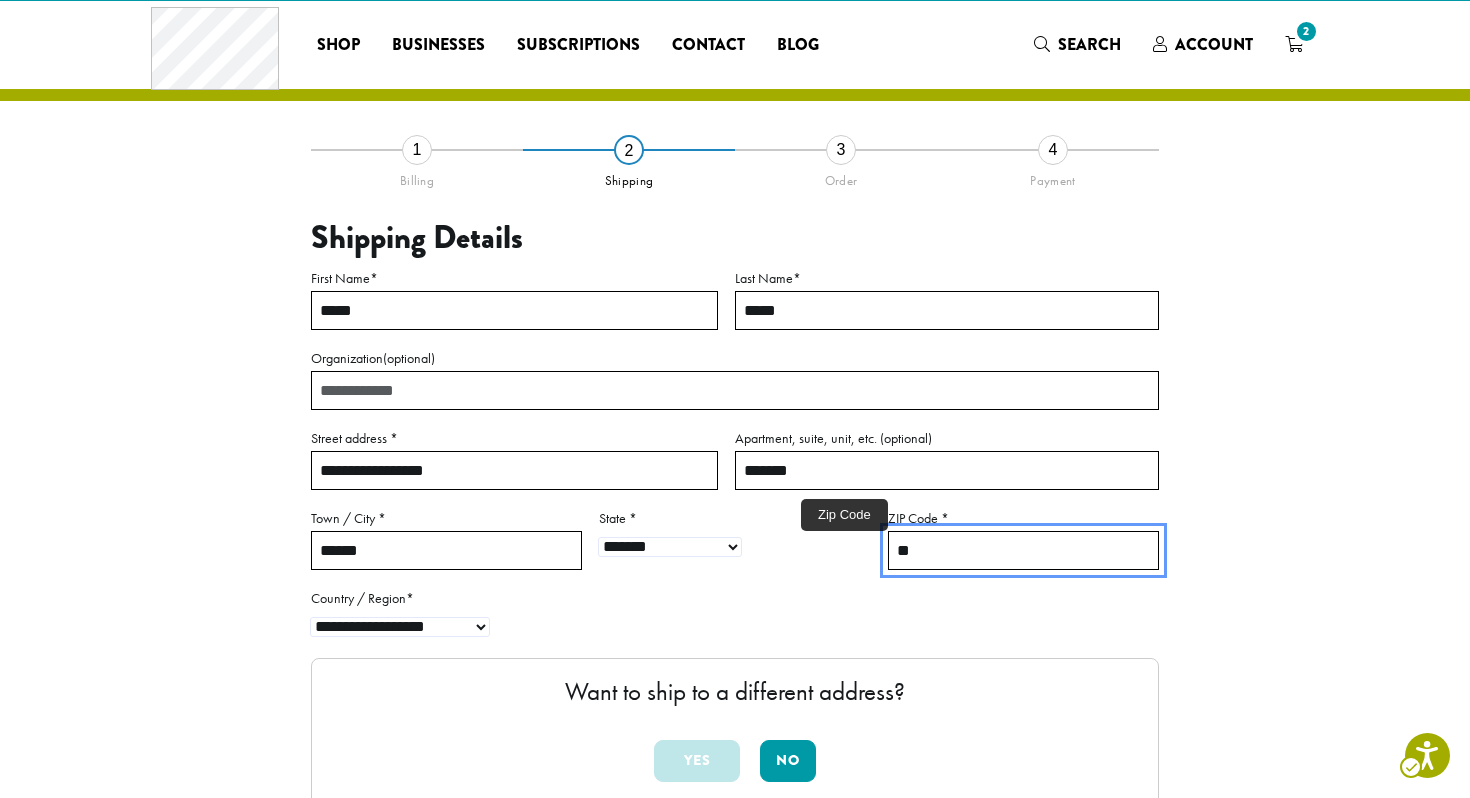 type on "*" 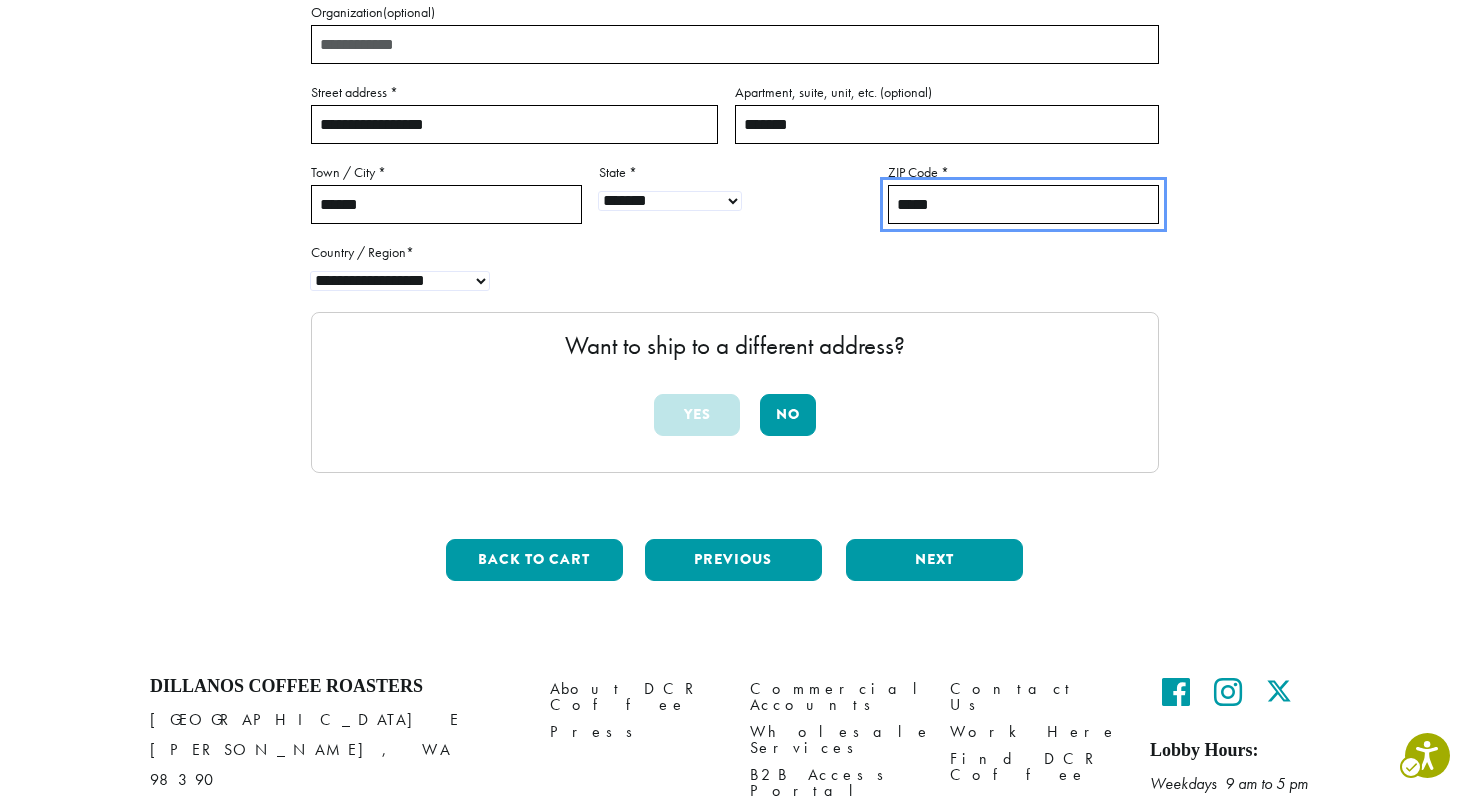 scroll, scrollTop: 386, scrollLeft: 0, axis: vertical 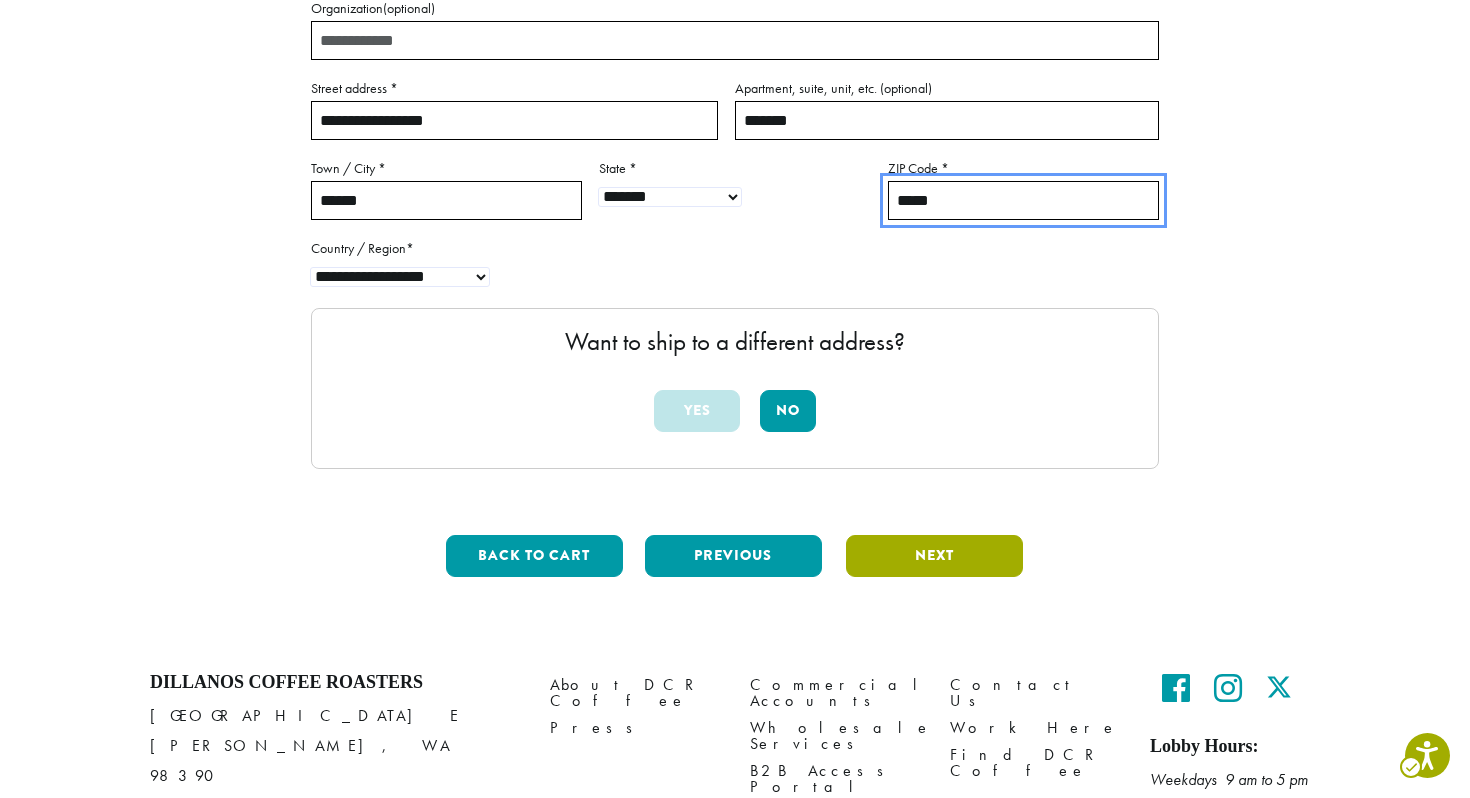 type on "*****" 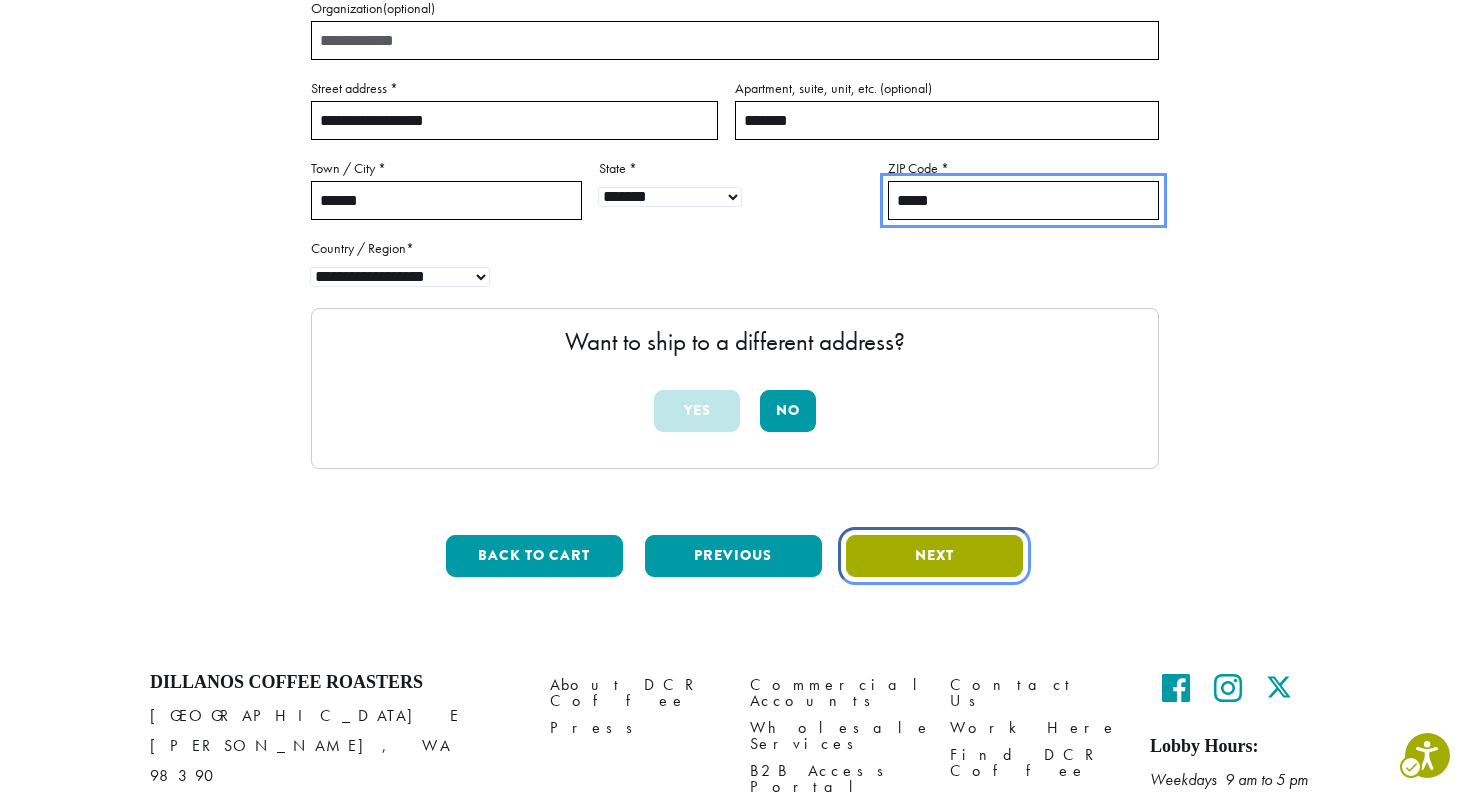 click on "Next" at bounding box center [934, 556] 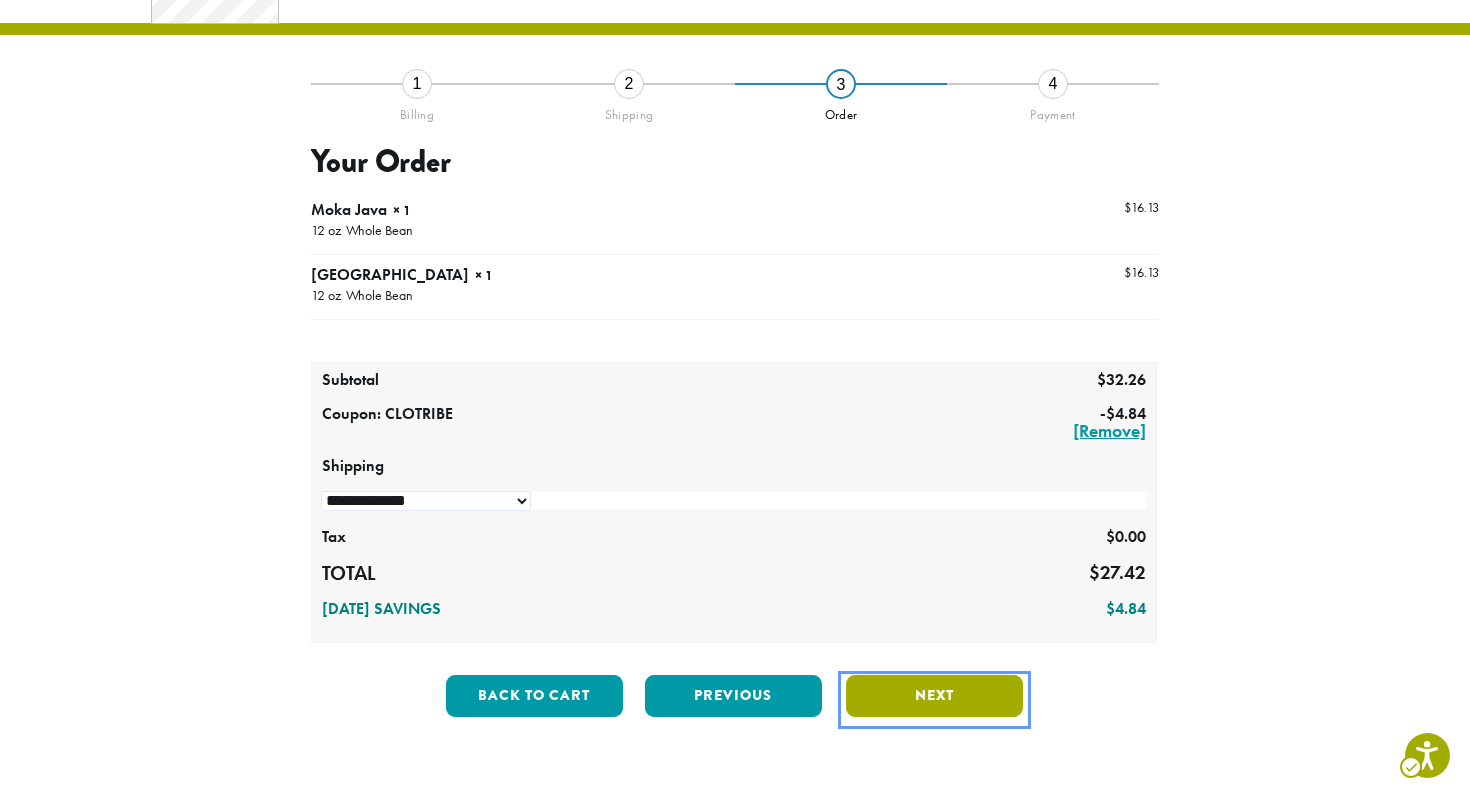 scroll, scrollTop: 180, scrollLeft: 0, axis: vertical 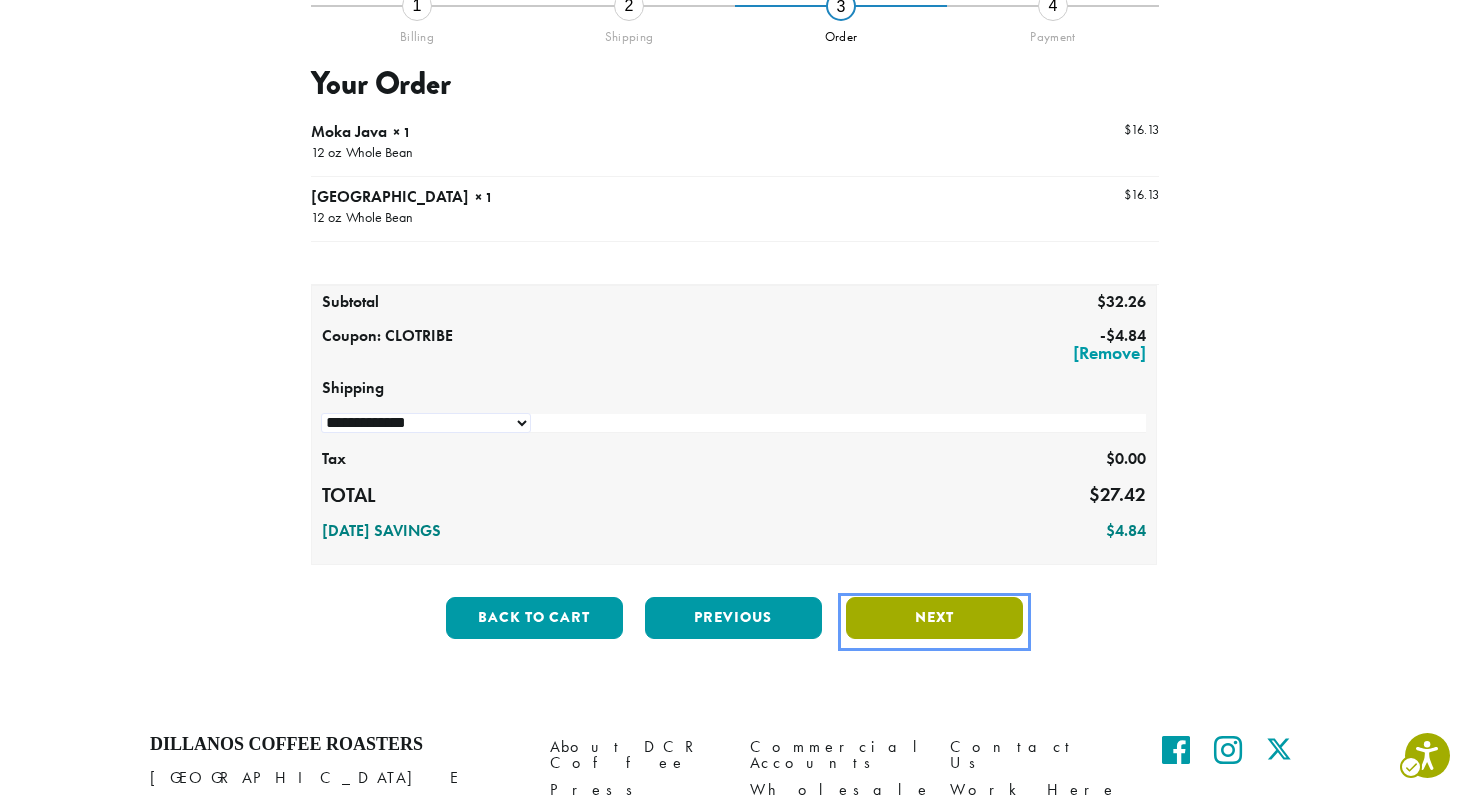 click on "Next" at bounding box center [934, 618] 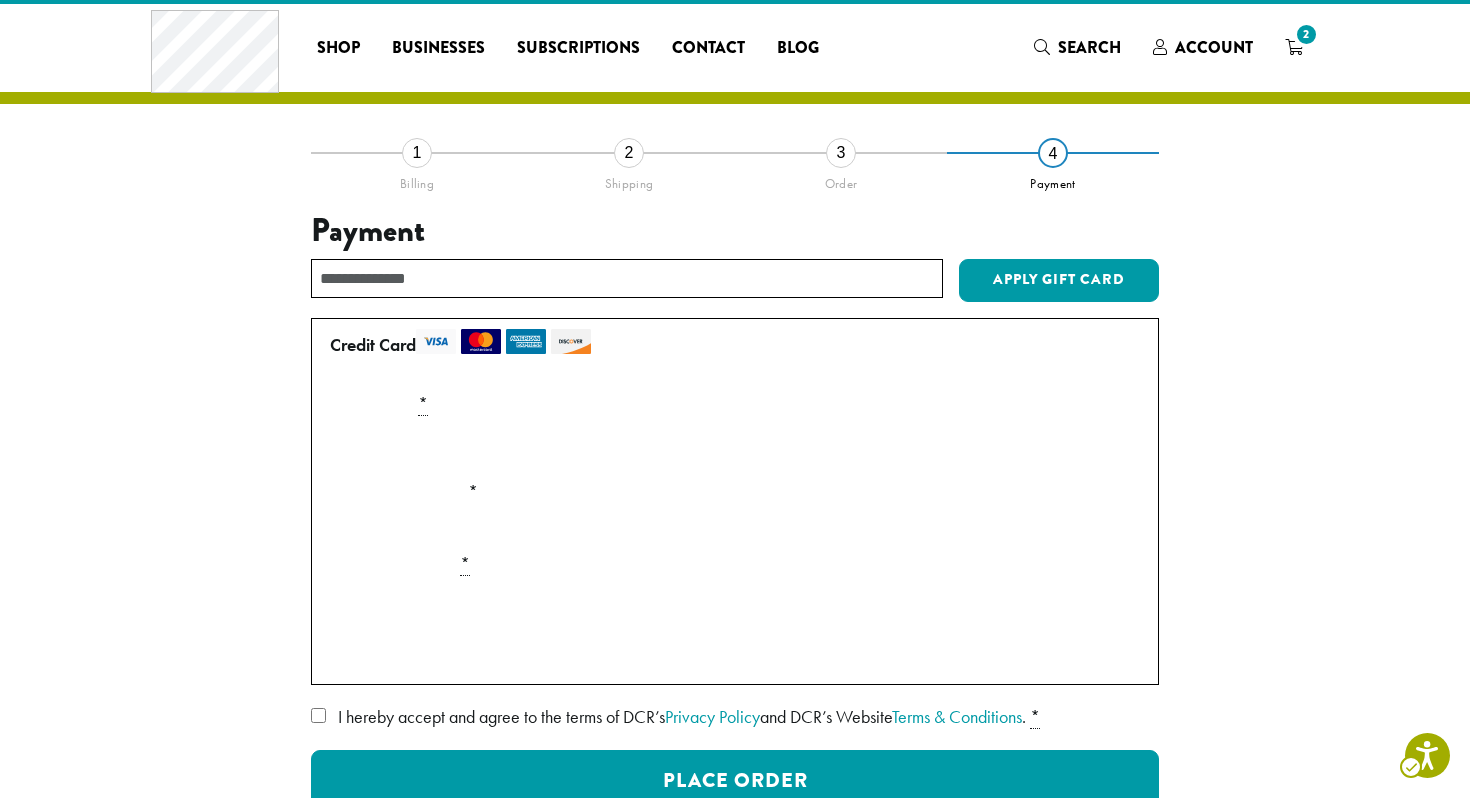 scroll, scrollTop: 34, scrollLeft: 0, axis: vertical 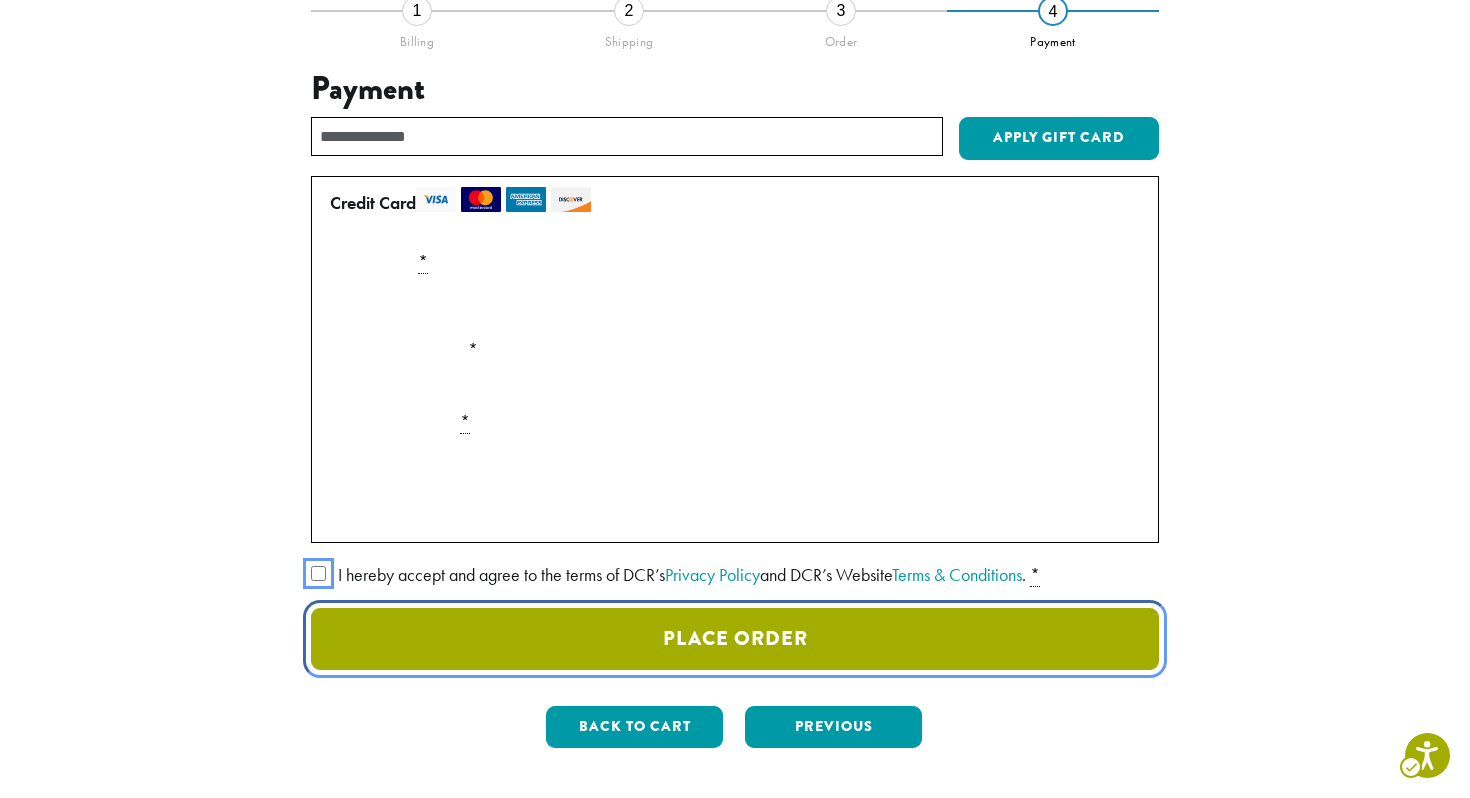 click on "Place Order" at bounding box center (735, 639) 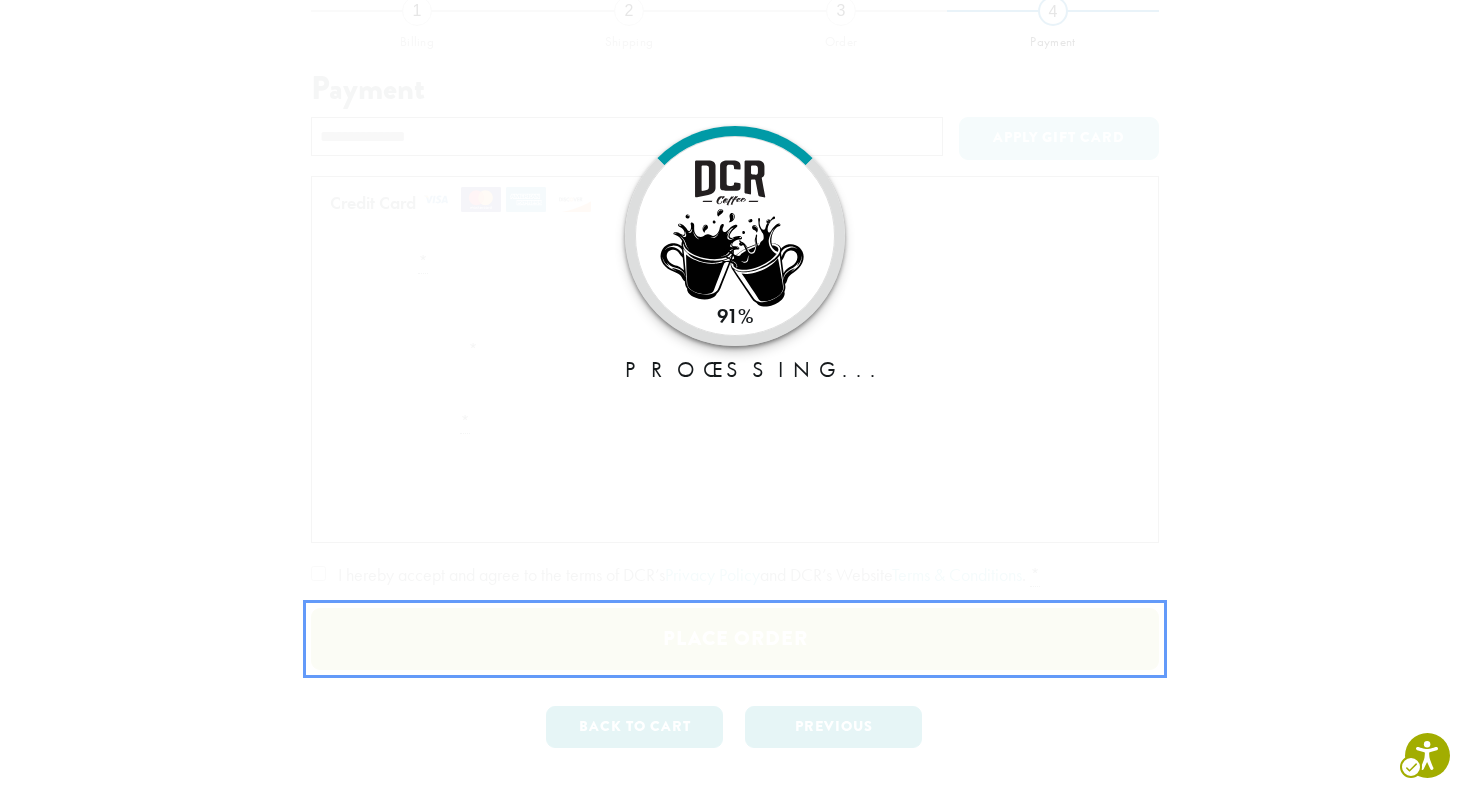 scroll, scrollTop: 0, scrollLeft: 0, axis: both 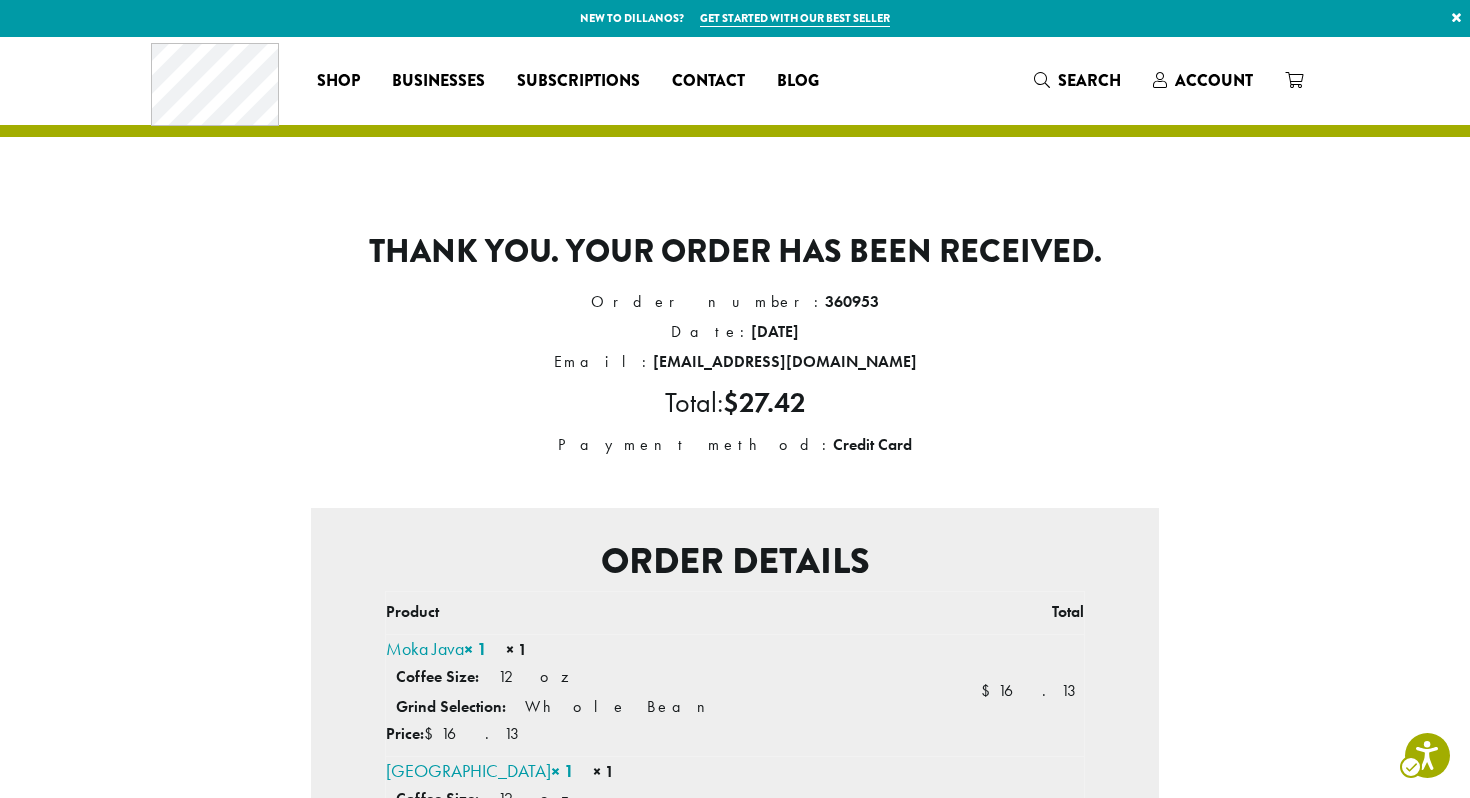 click on "360953" at bounding box center (852, 301) 